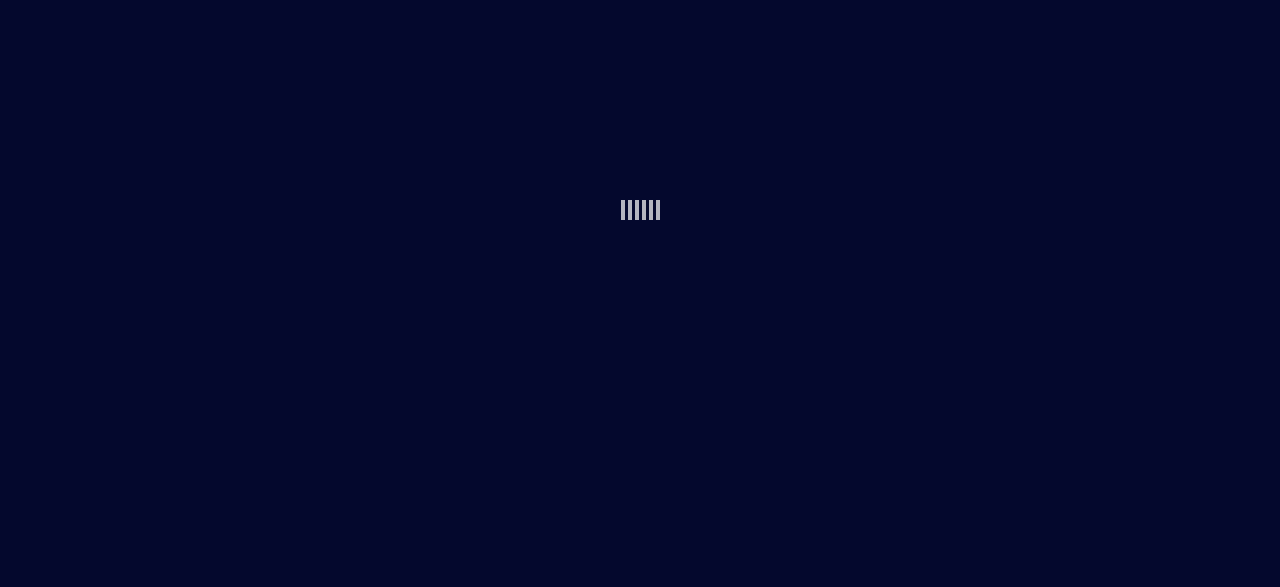 scroll, scrollTop: 0, scrollLeft: 0, axis: both 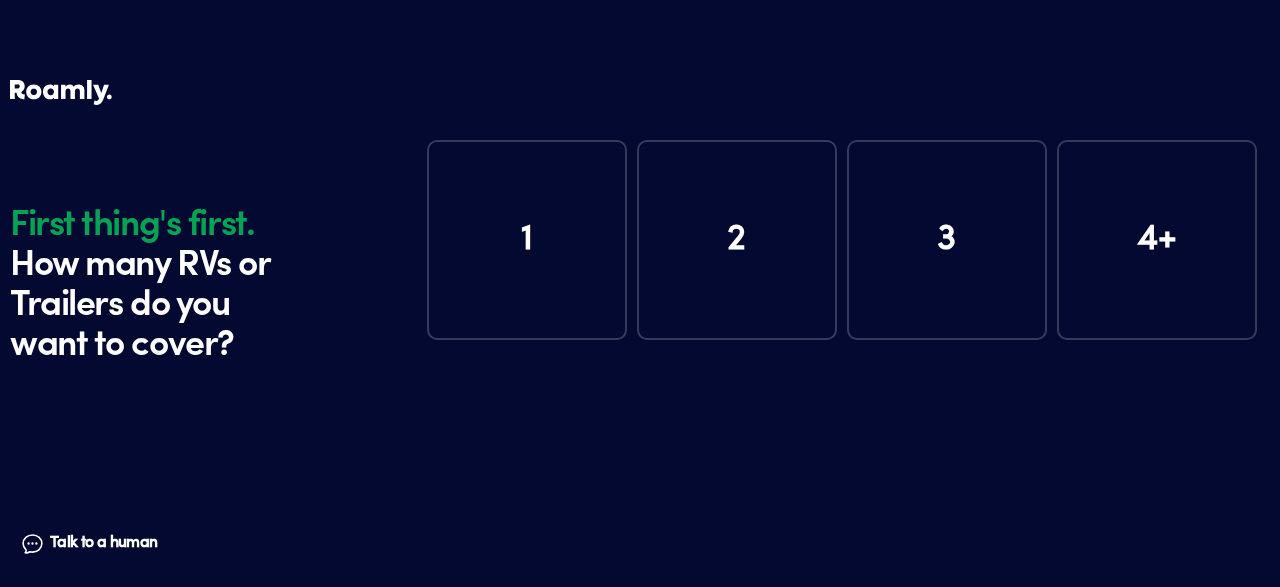 click on "1" at bounding box center [527, 240] 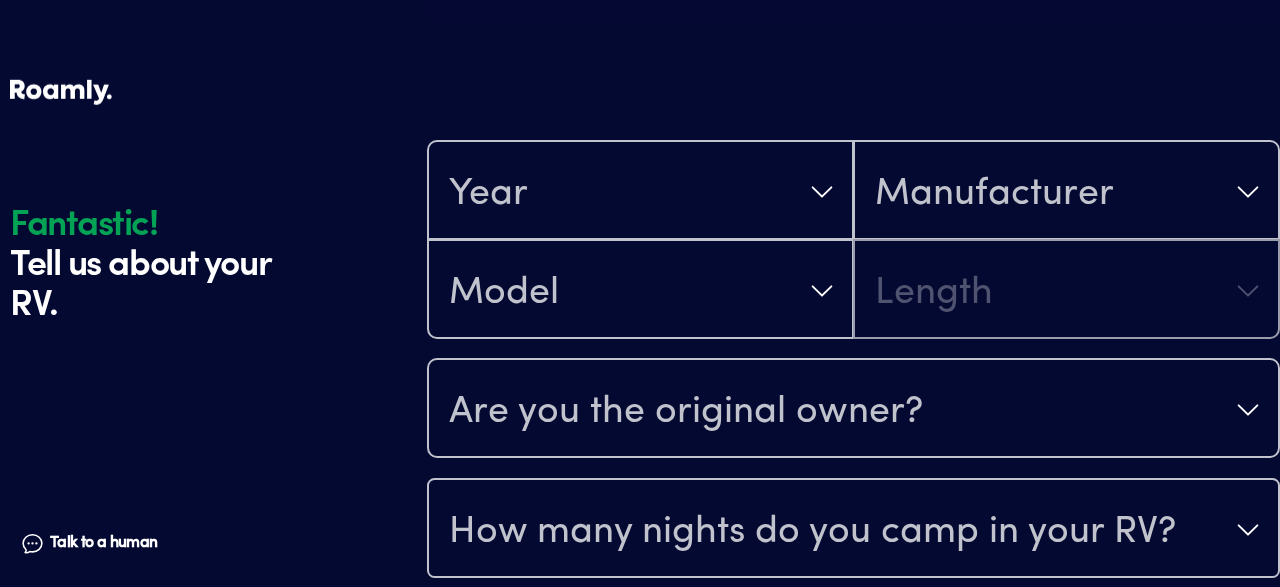 scroll, scrollTop: 390, scrollLeft: 0, axis: vertical 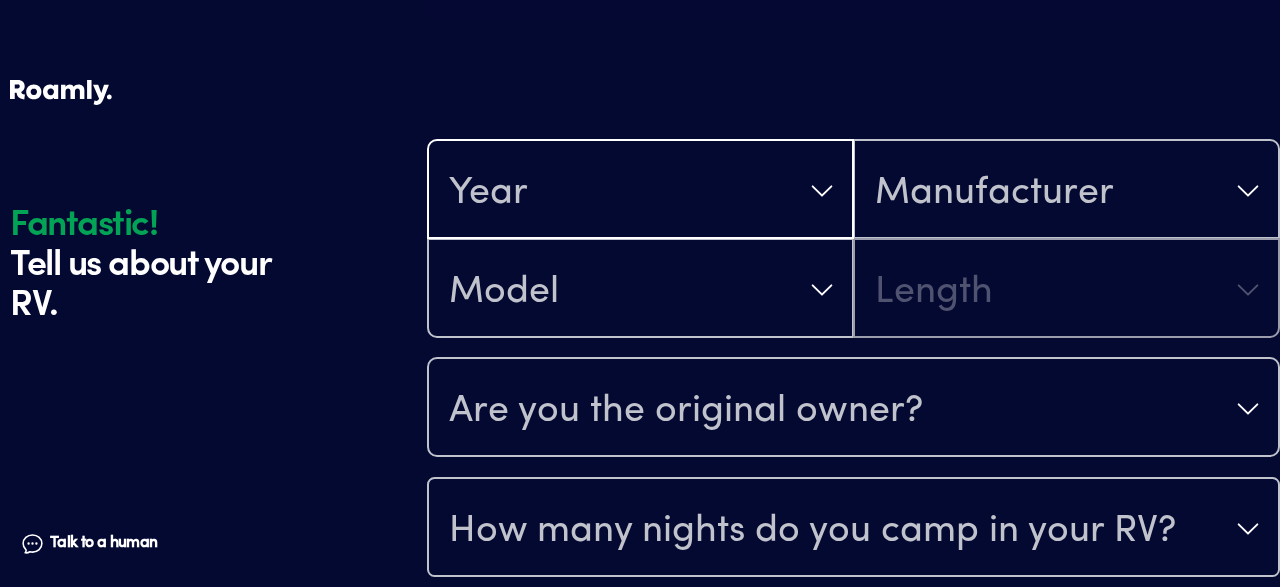 click on "Year" at bounding box center (640, 191) 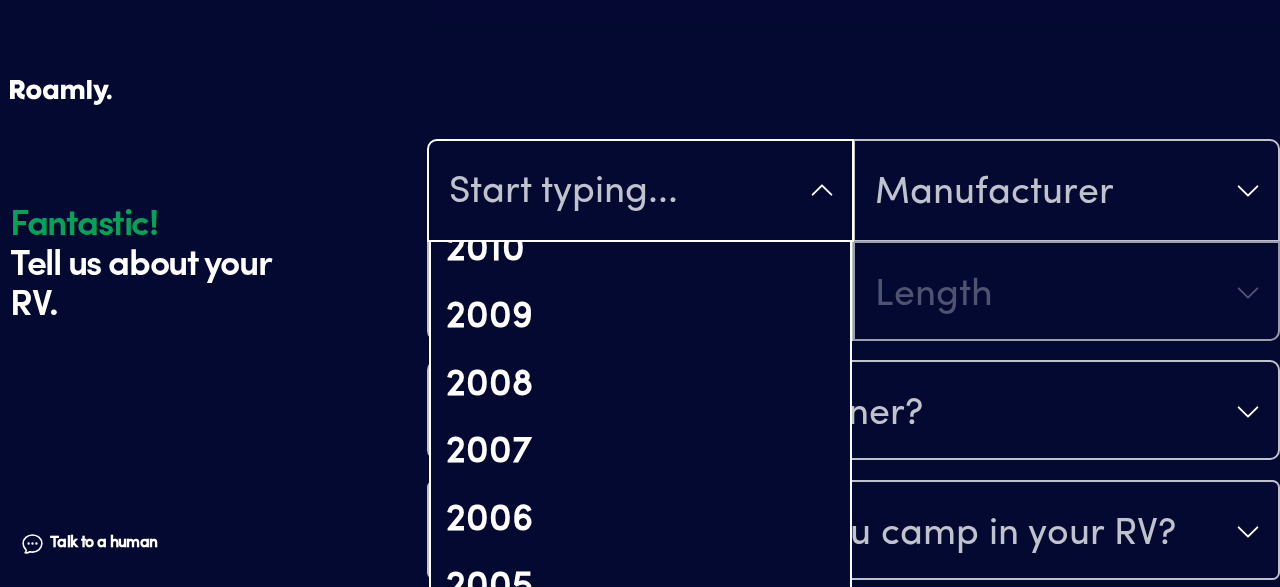 scroll, scrollTop: 1280, scrollLeft: 0, axis: vertical 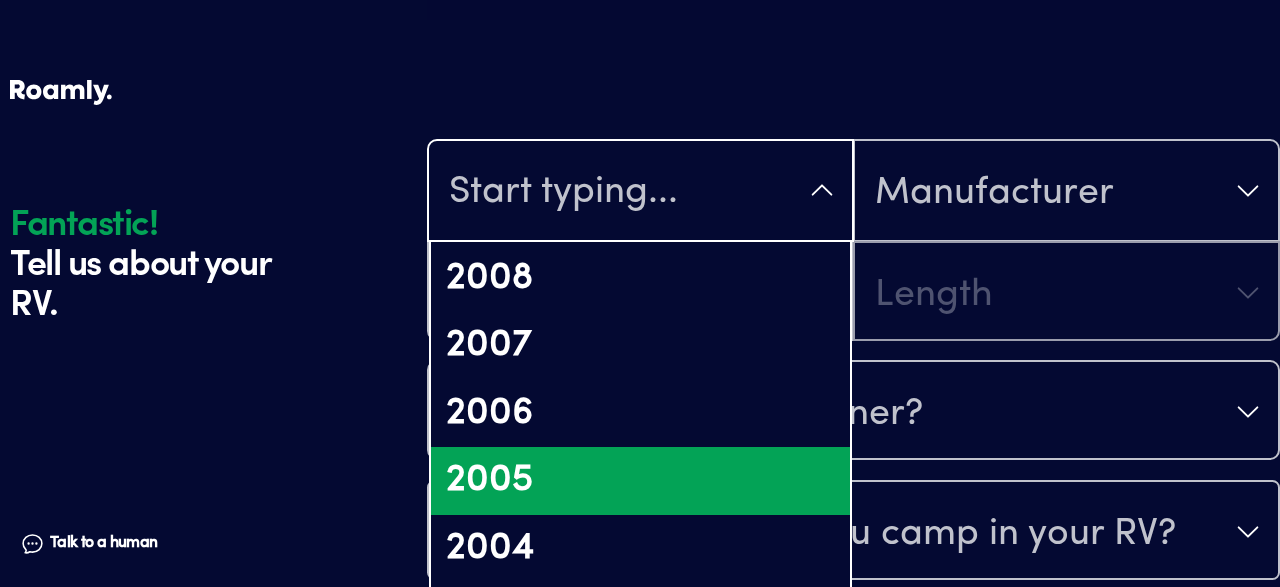 click on "2005" at bounding box center (640, 481) 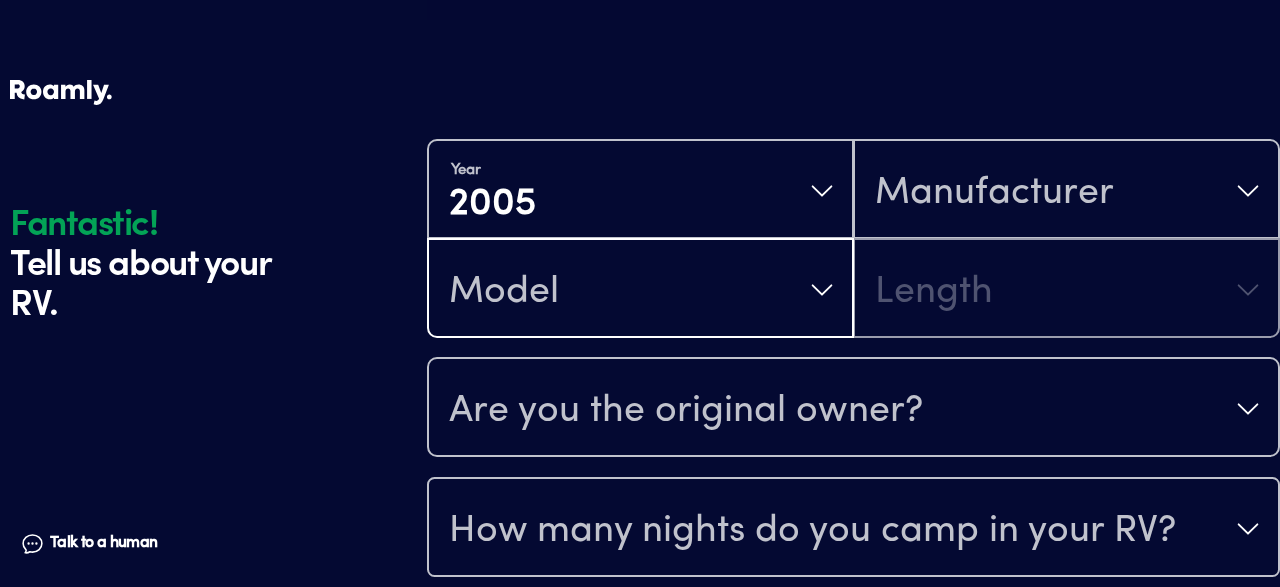 click on "Model" at bounding box center (504, 292) 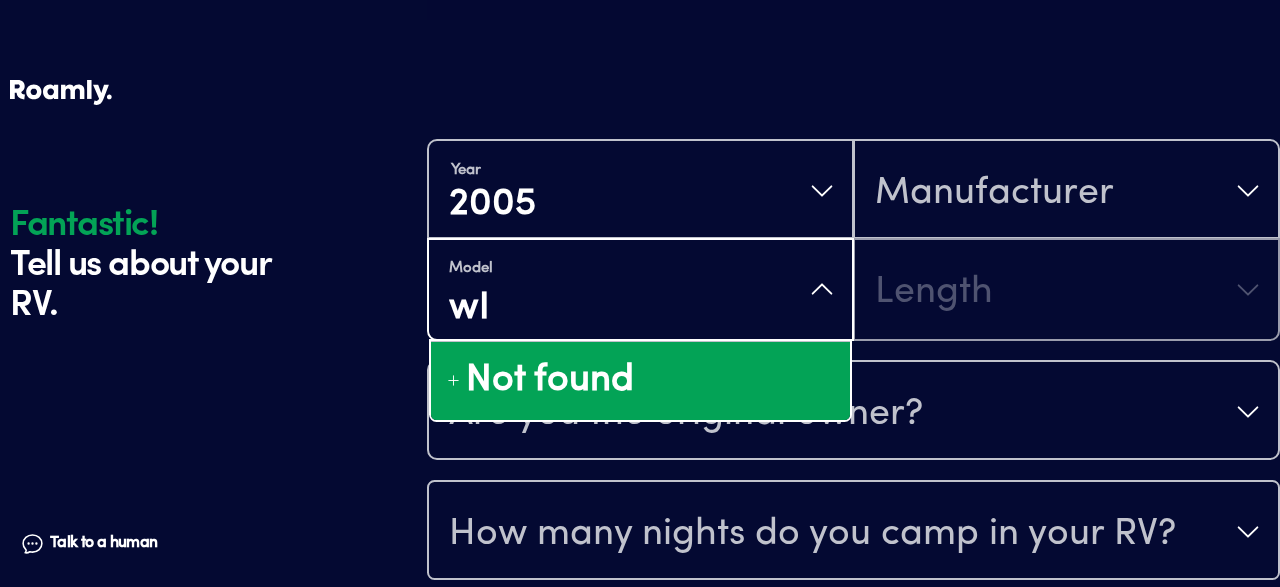 type on "w" 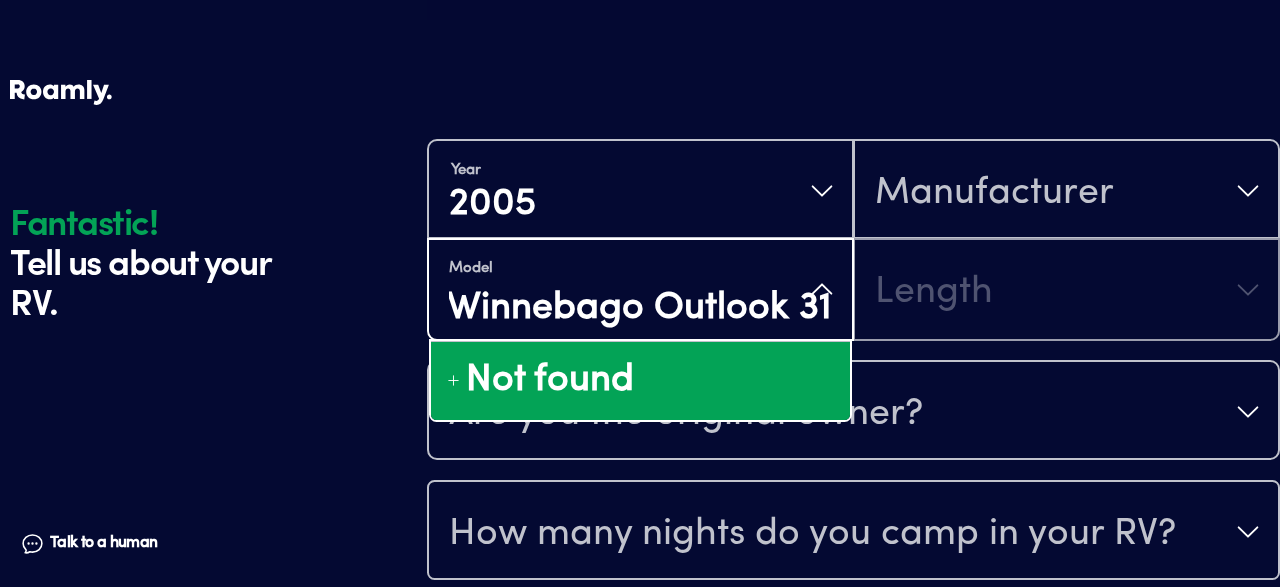 type on "Winnebago Outlook 31C" 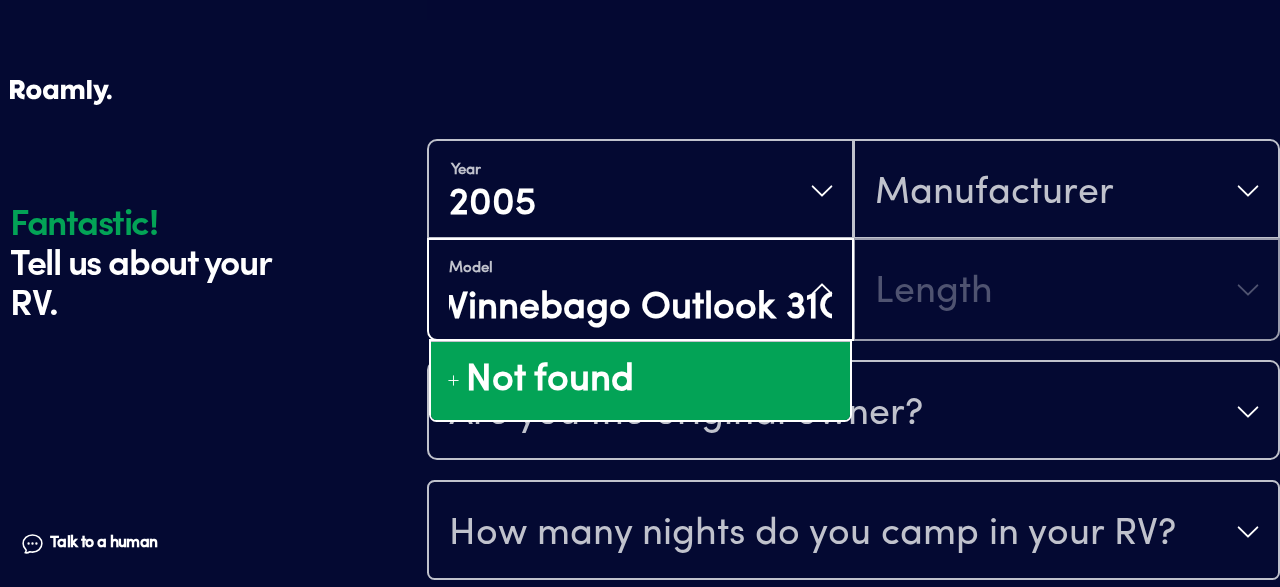 scroll, scrollTop: 0, scrollLeft: 42, axis: horizontal 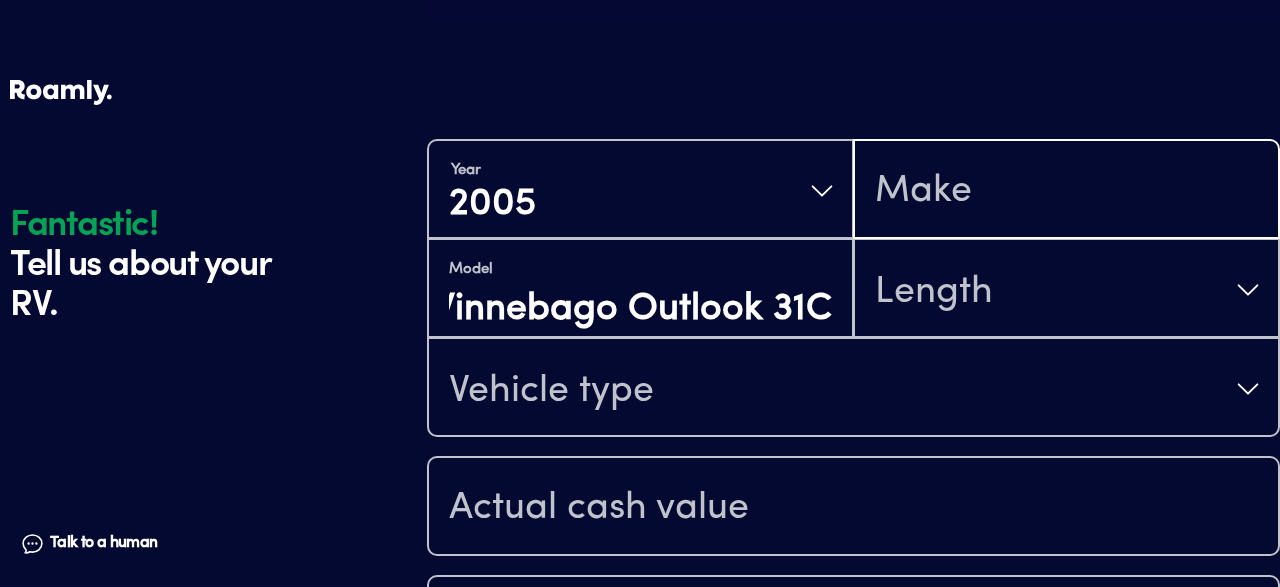 click at bounding box center (1066, 191) 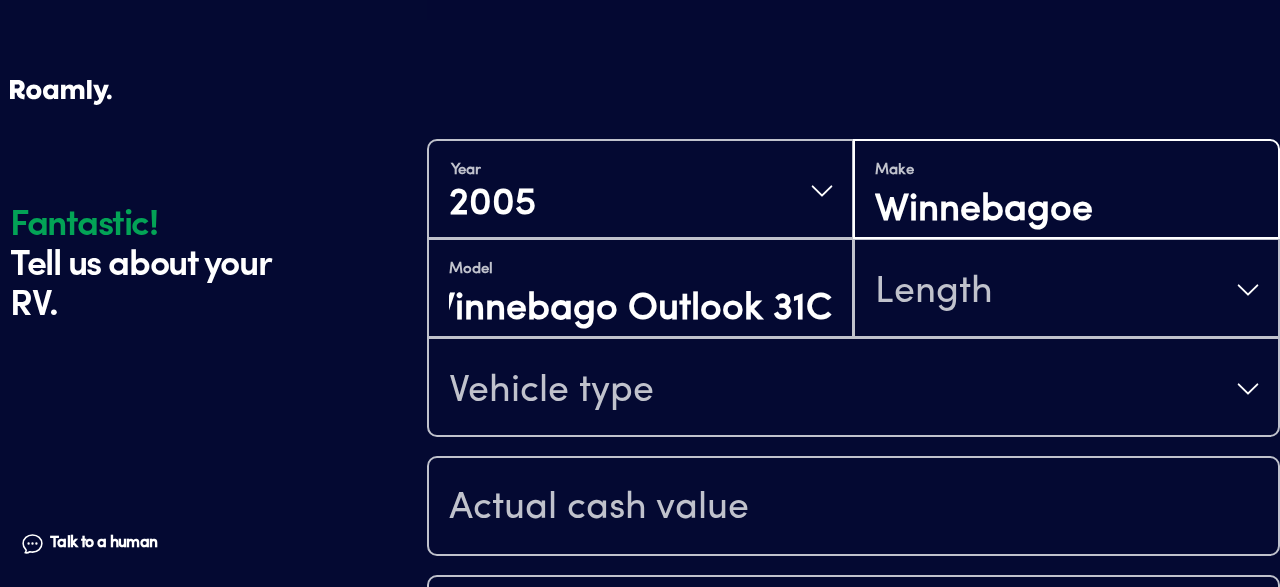 type on "Winnebagoe" 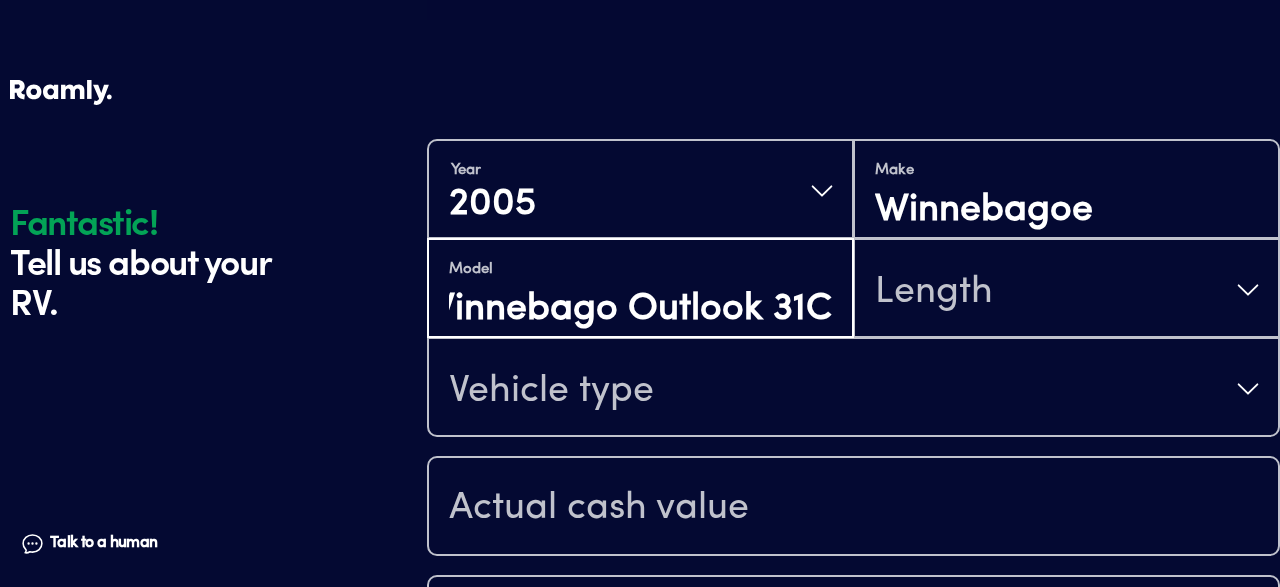 scroll, scrollTop: 6, scrollLeft: 0, axis: vertical 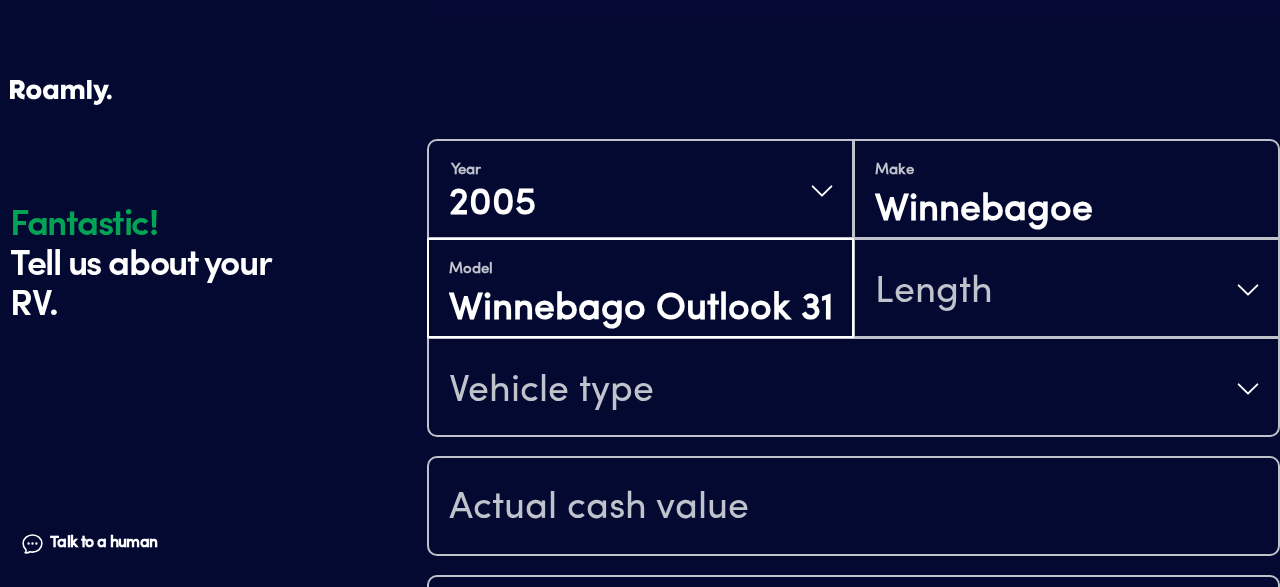 drag, startPoint x: 621, startPoint y: 305, endPoint x: 339, endPoint y: 326, distance: 282.78082 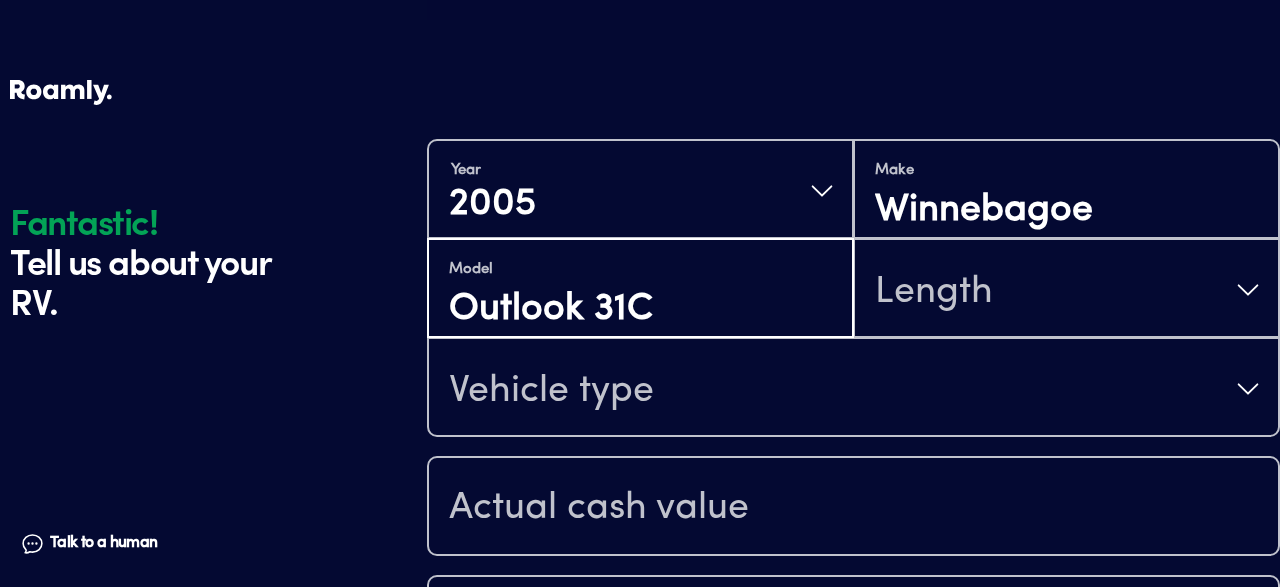 type on "Outlook 31C" 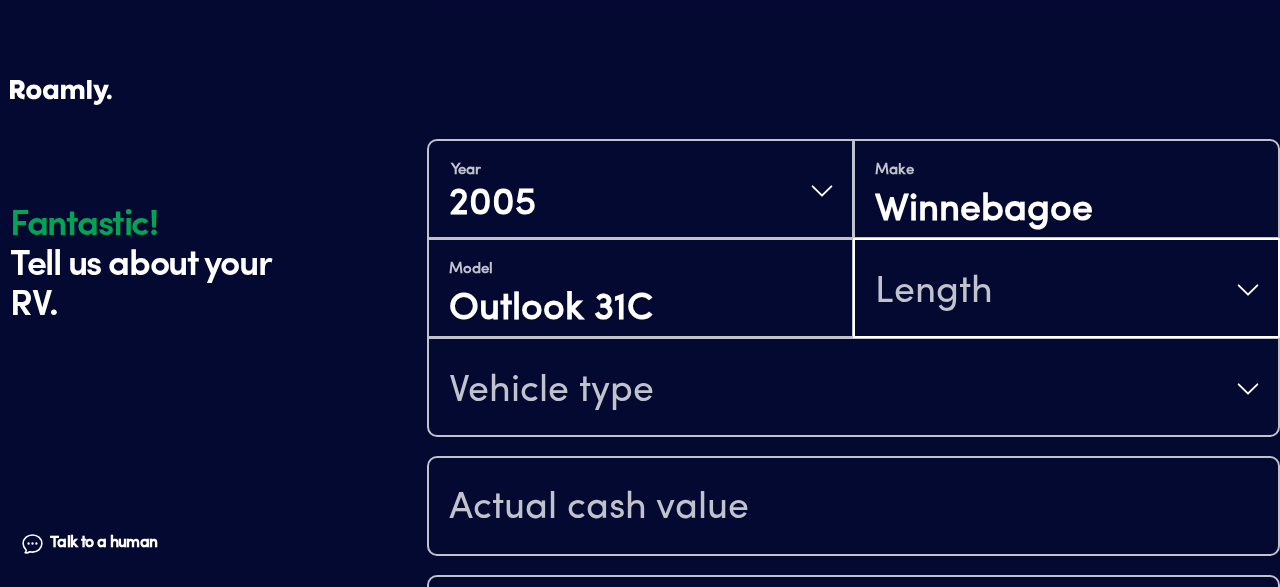 click on "Length" at bounding box center [934, 292] 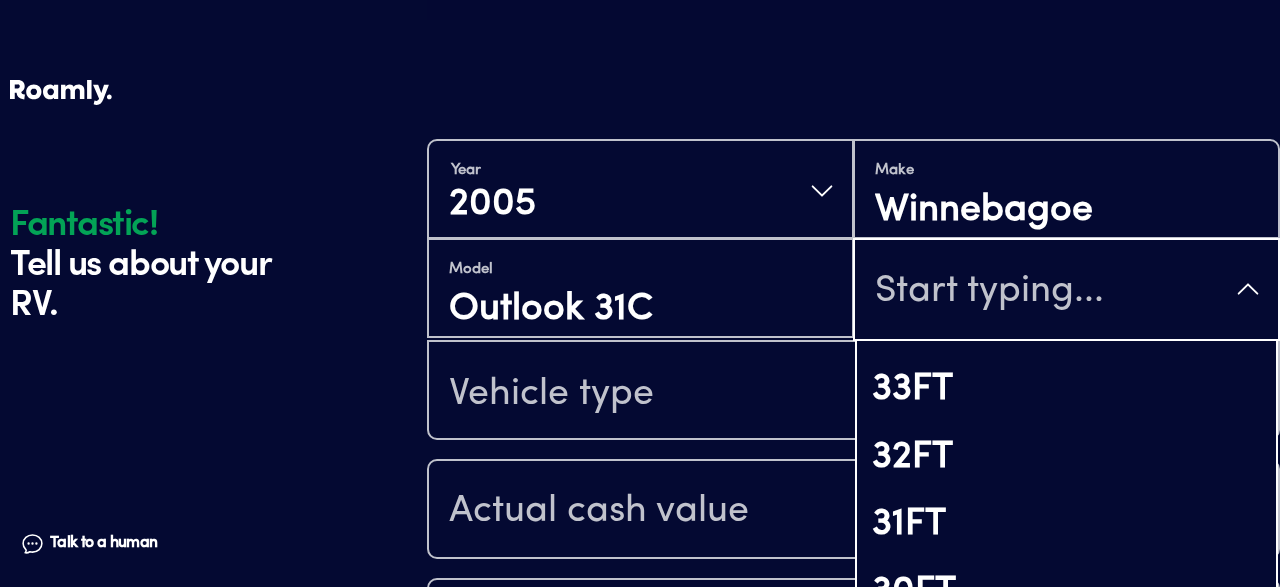 scroll, scrollTop: 800, scrollLeft: 0, axis: vertical 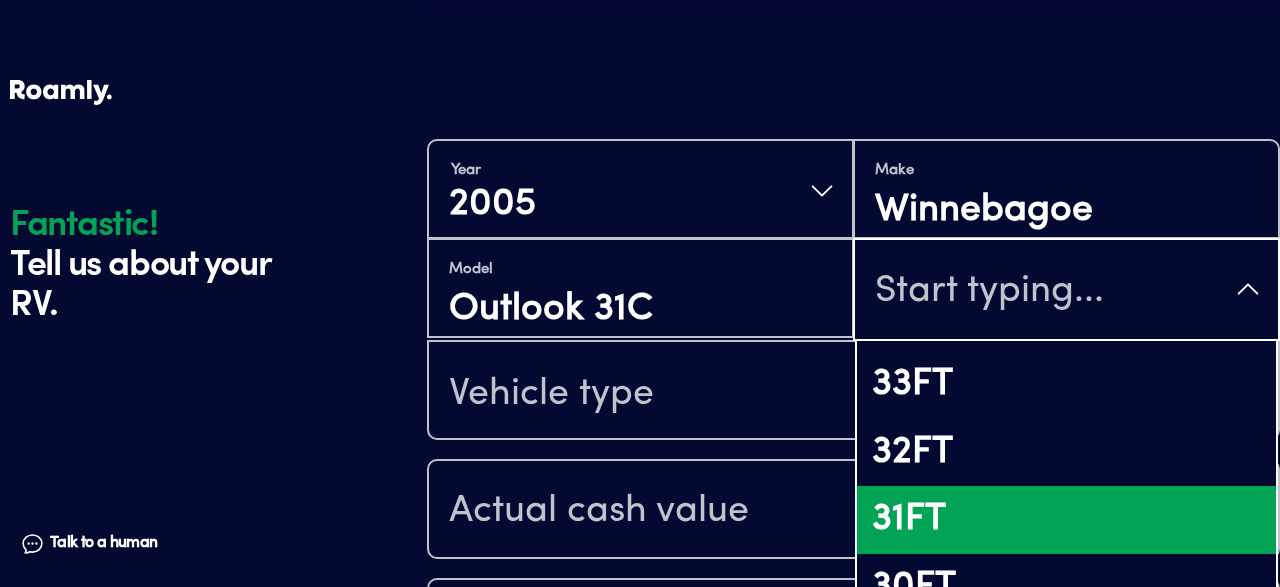 click on "31FT" at bounding box center (1066, 520) 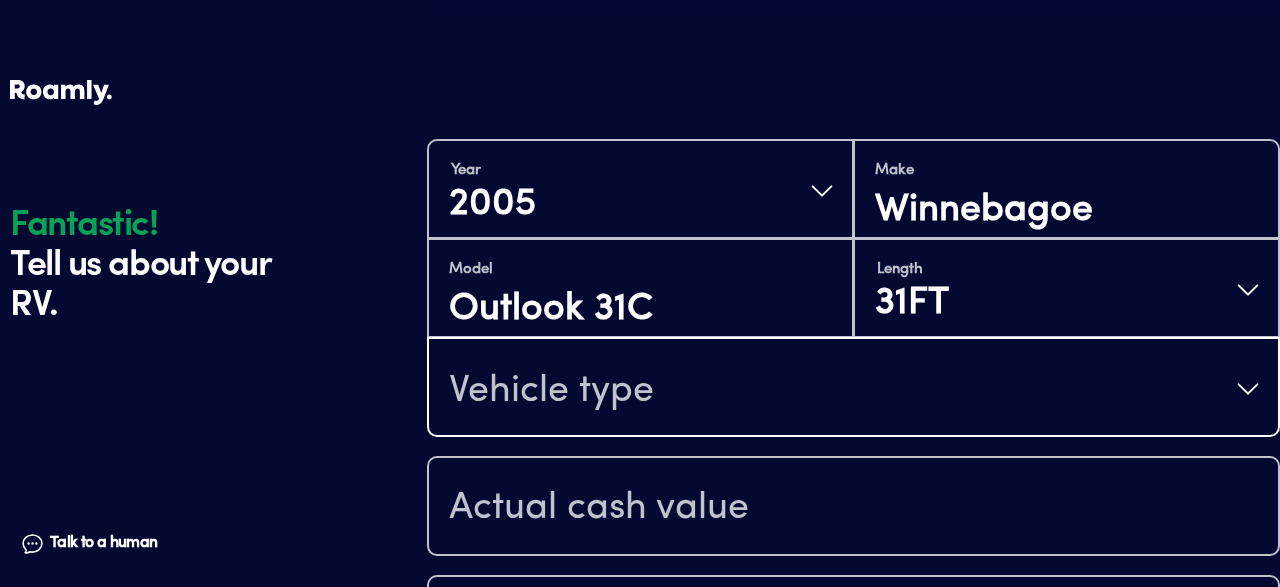 click on "Vehicle type" at bounding box center (551, 391) 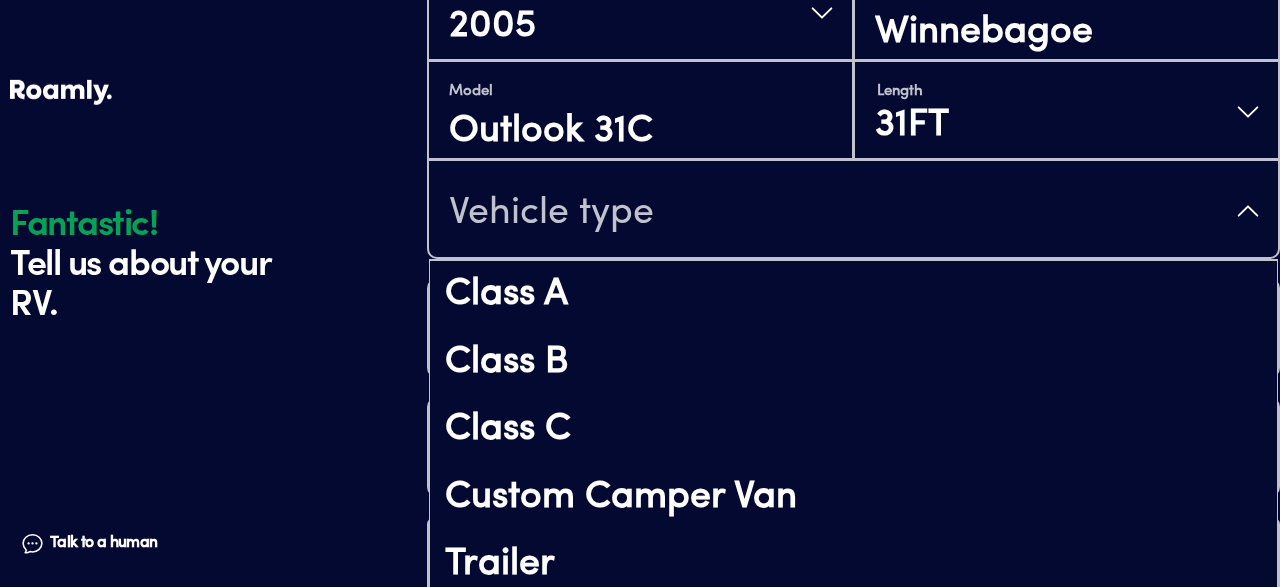 scroll, scrollTop: 598, scrollLeft: 0, axis: vertical 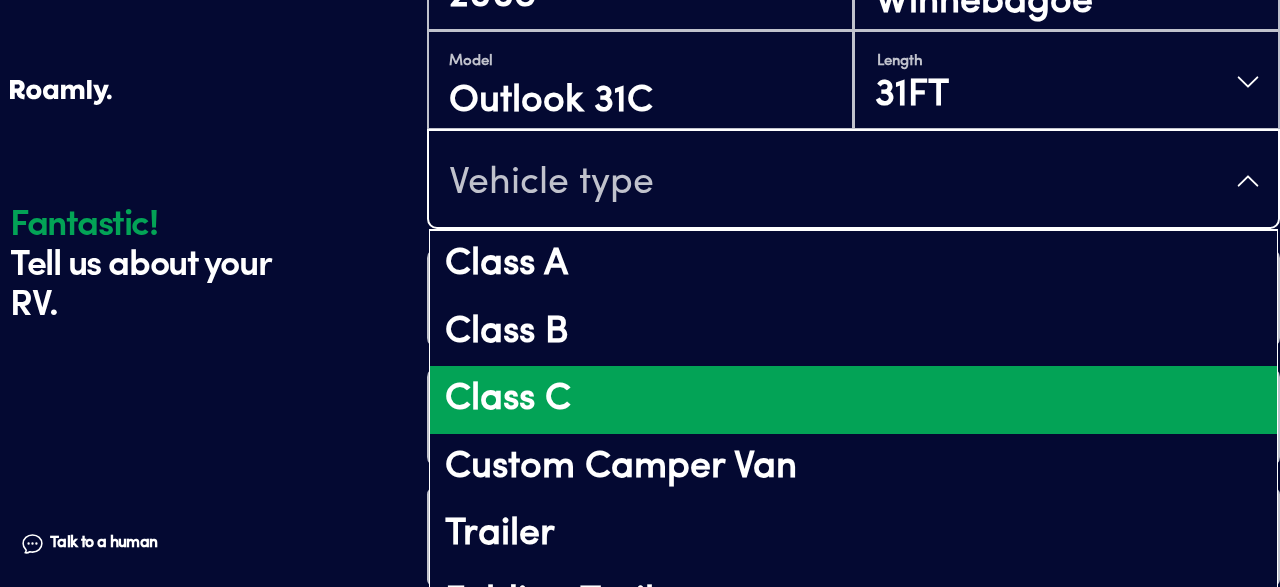 click on "Class C" at bounding box center (853, 400) 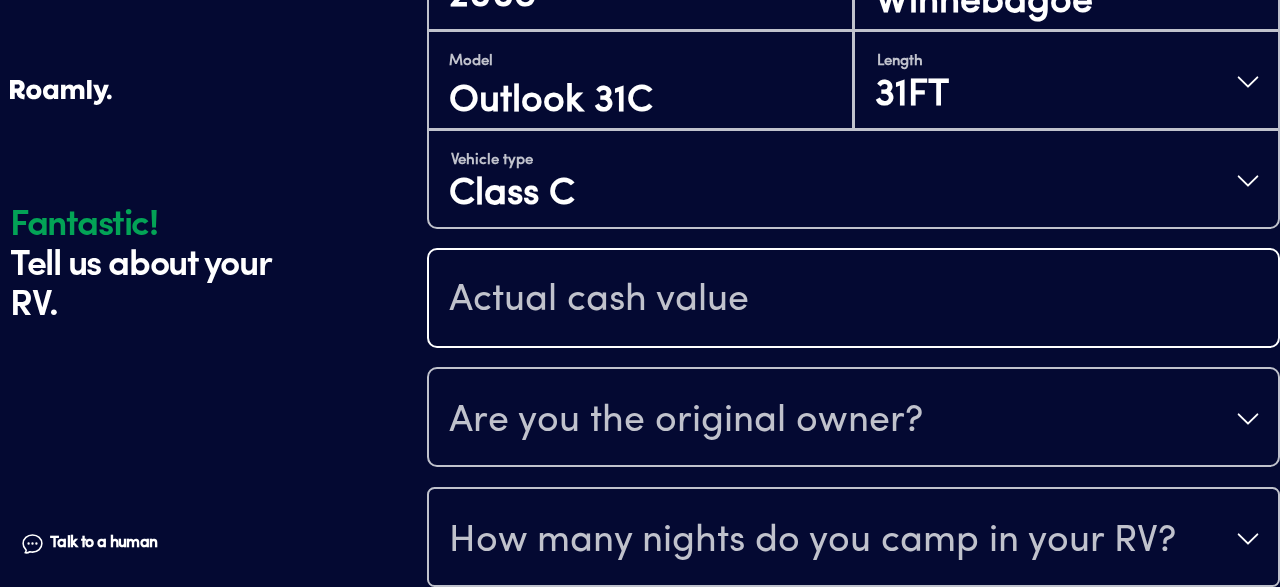 click at bounding box center (853, 300) 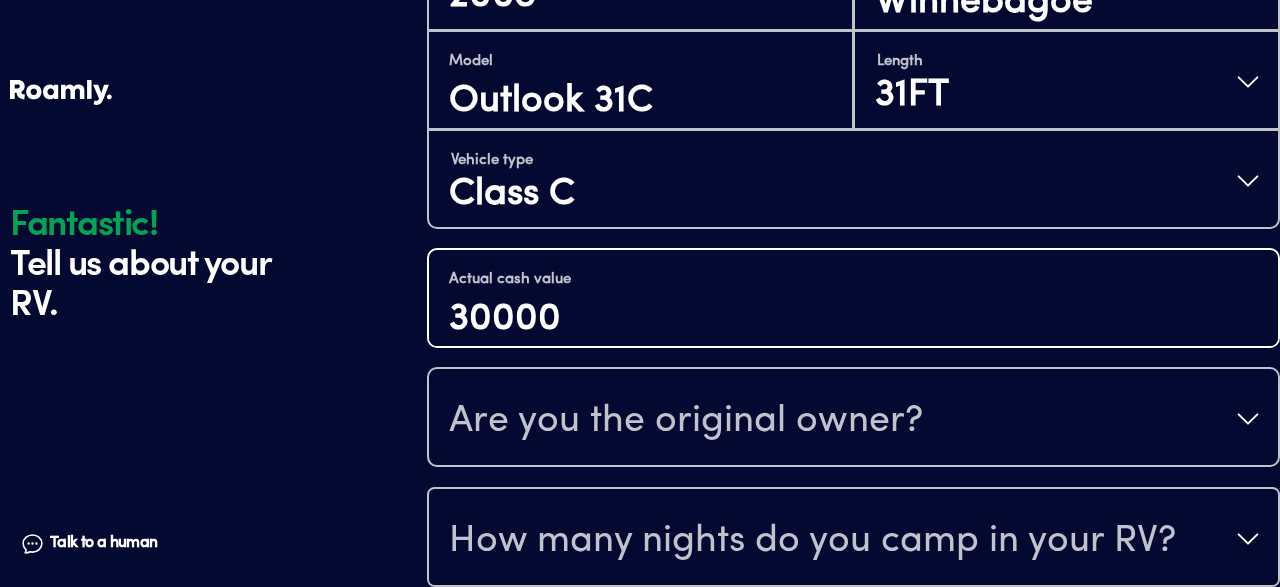 type on "30000" 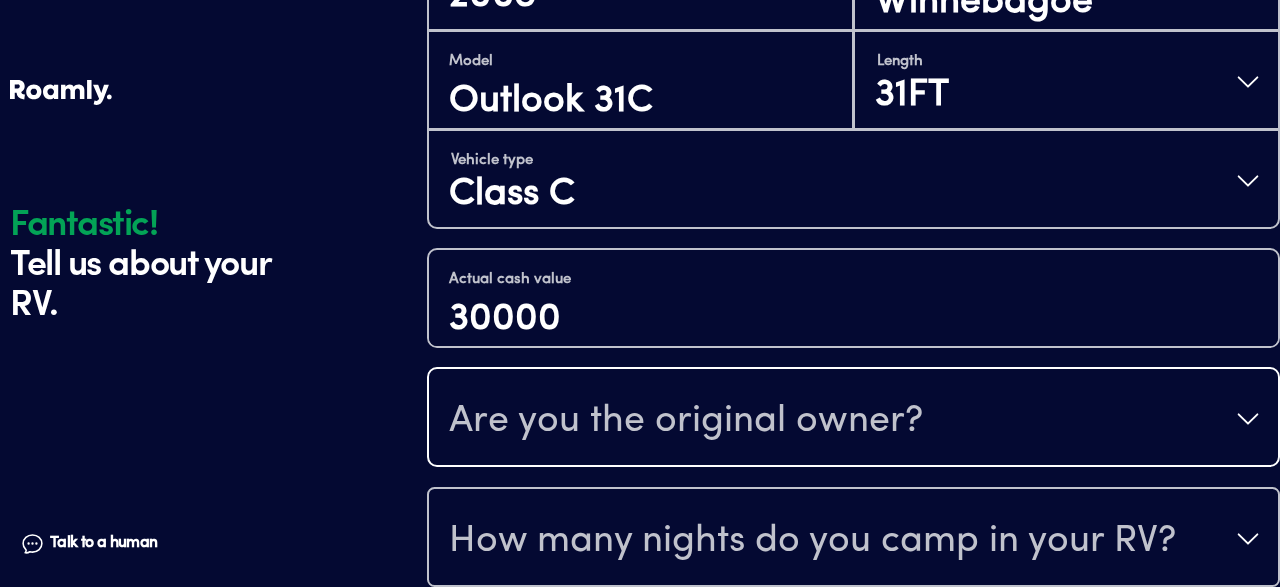 click on "Are you the original owner?" at bounding box center [686, 421] 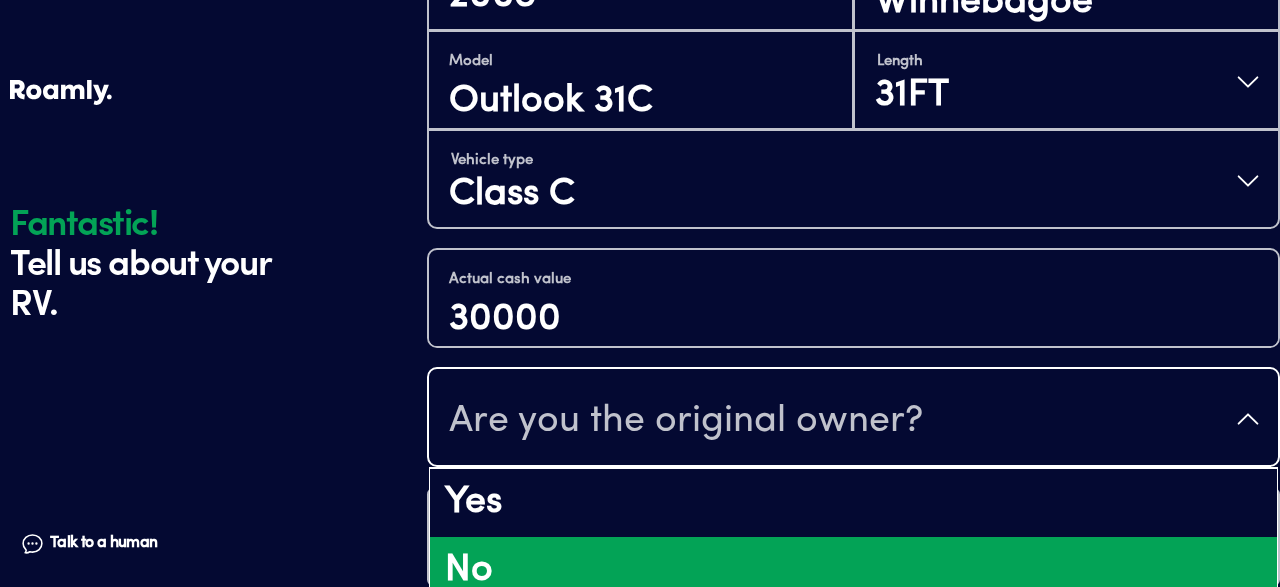scroll, scrollTop: 614, scrollLeft: 0, axis: vertical 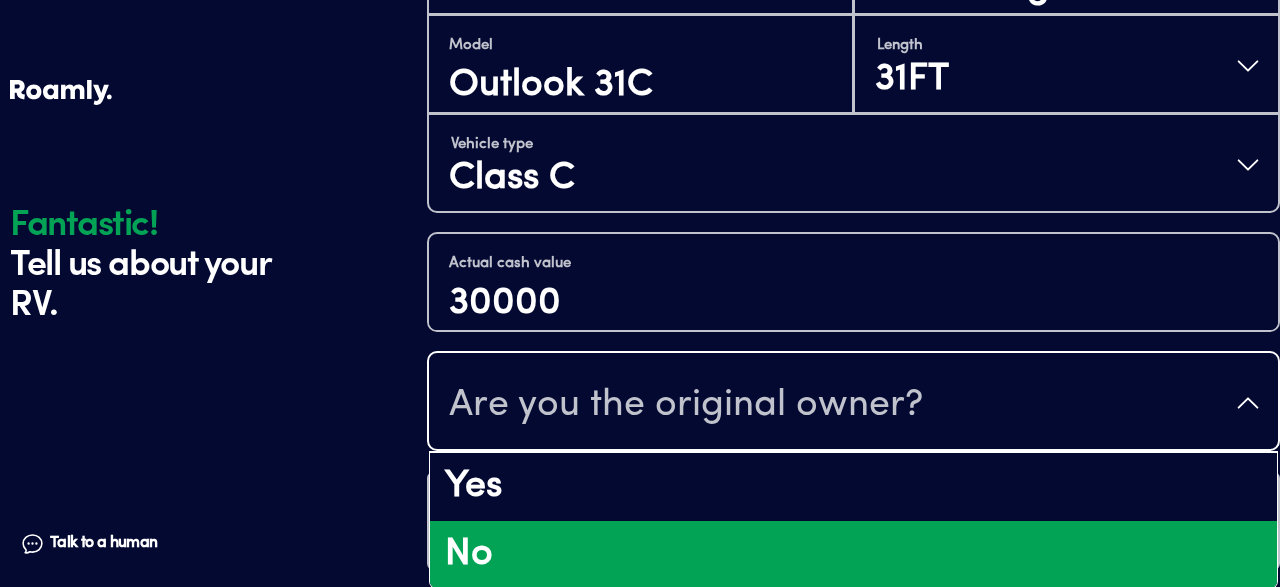 click on "No" at bounding box center [853, 555] 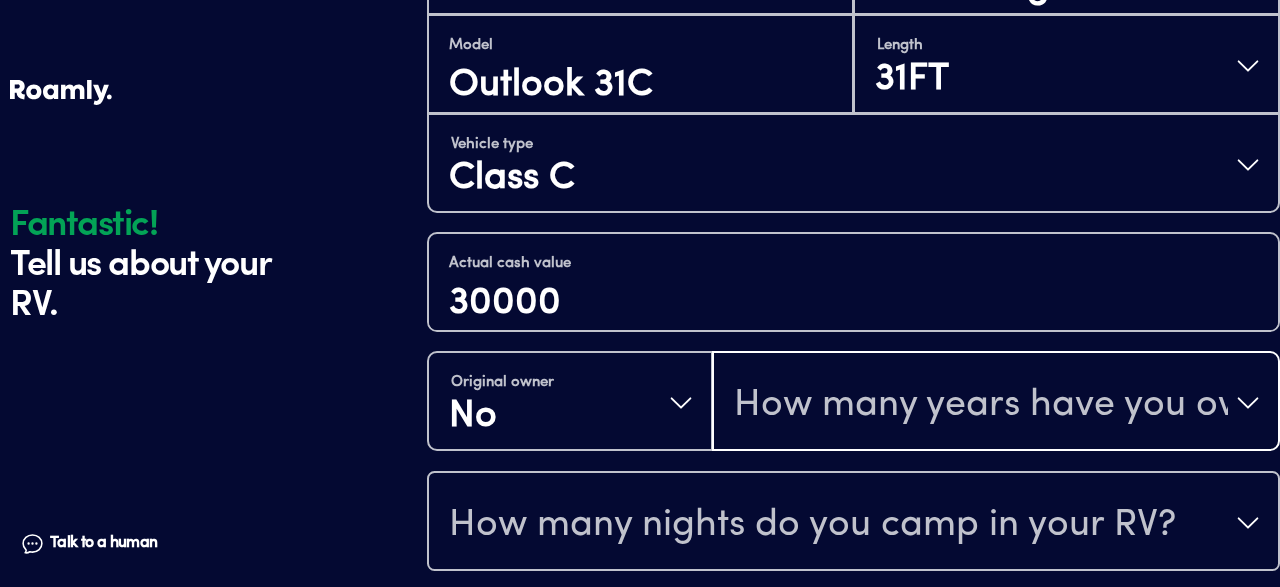 click on "How many years have you owned it?" at bounding box center (981, 405) 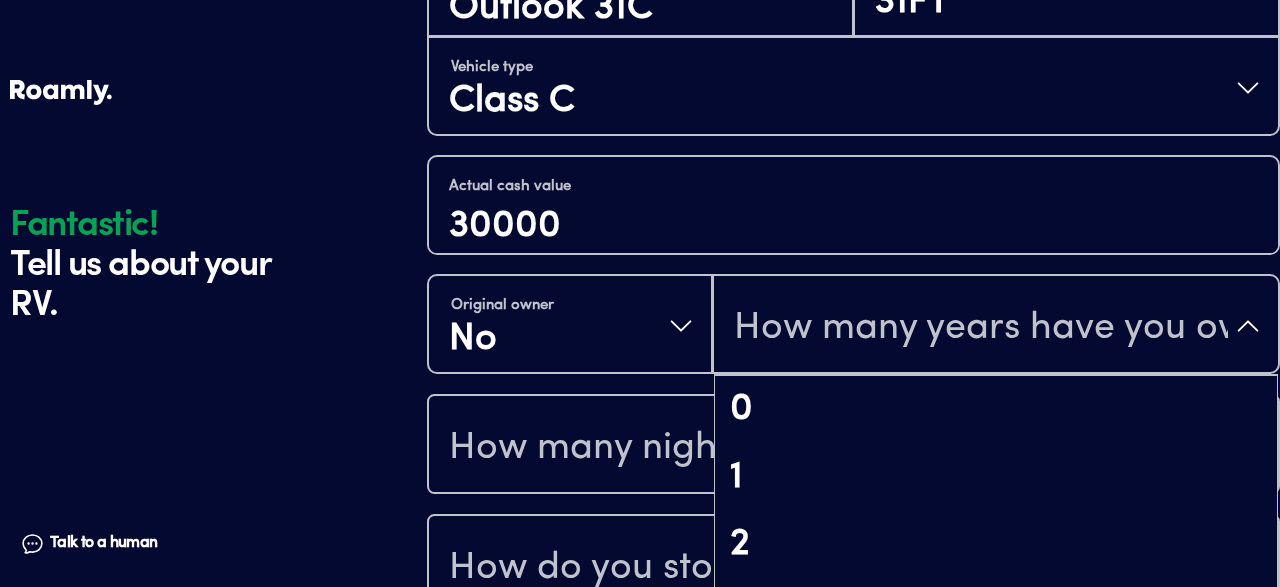 scroll, scrollTop: 81, scrollLeft: 0, axis: vertical 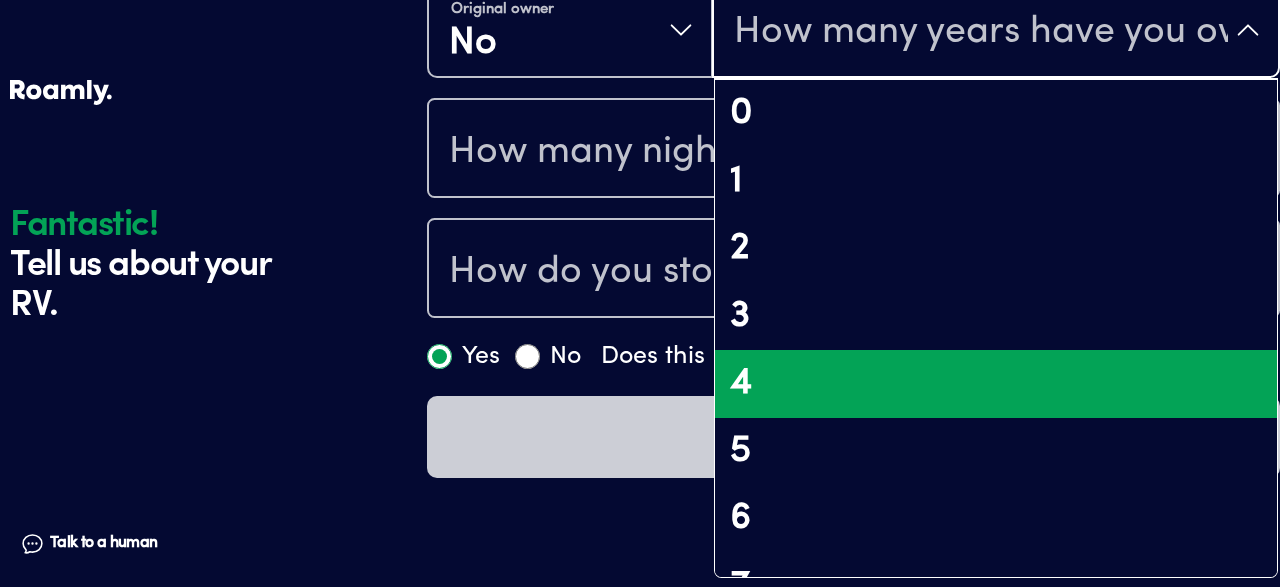 click on "4" at bounding box center (996, 384) 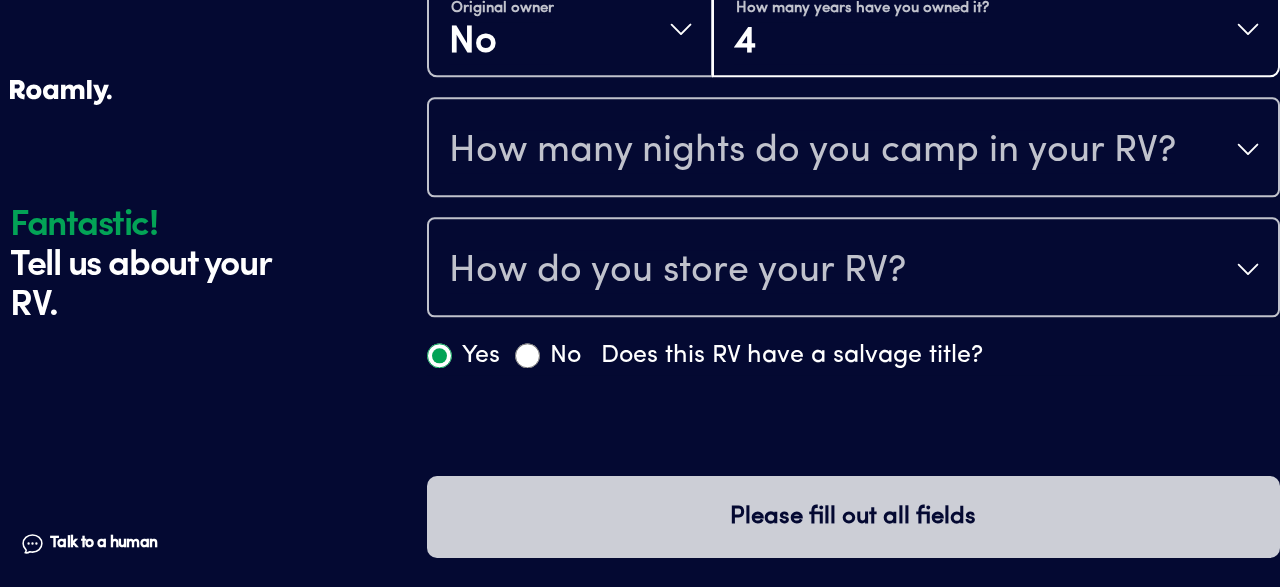 scroll, scrollTop: 0, scrollLeft: 0, axis: both 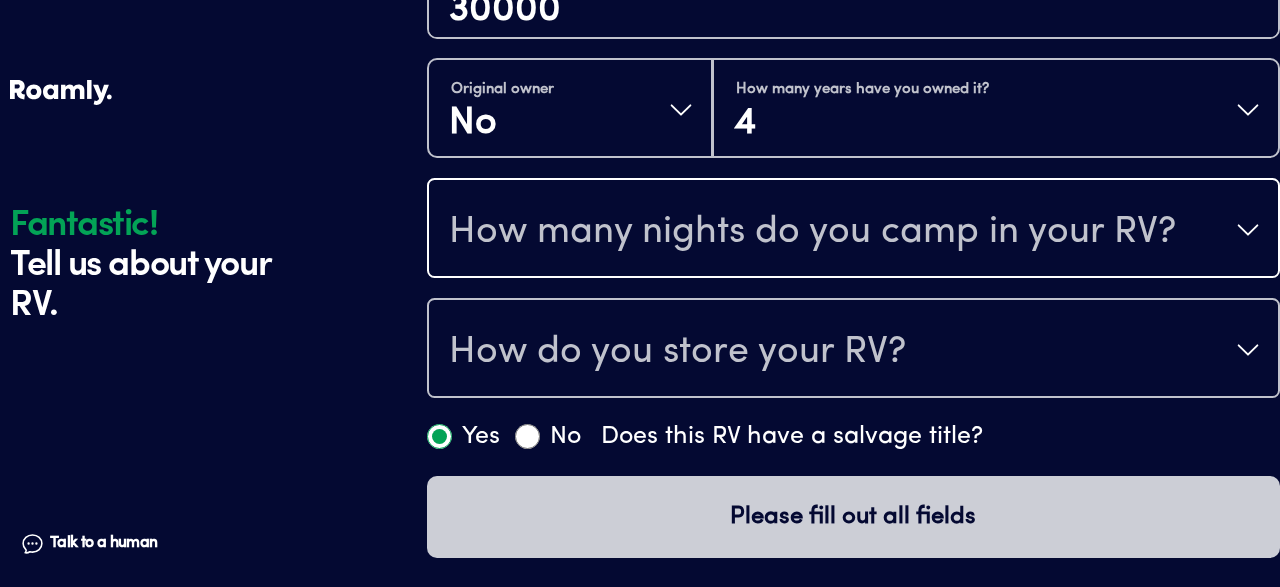click on "How many nights do you camp in your RV?" at bounding box center [812, 232] 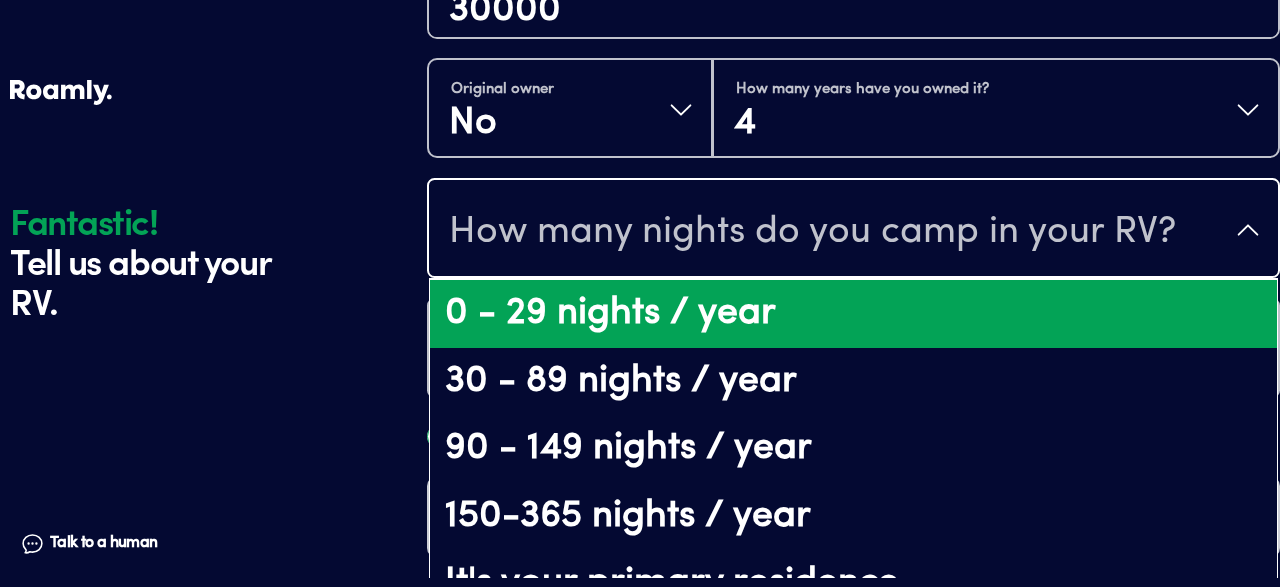 click on "0 - 29 nights / year" at bounding box center [853, 314] 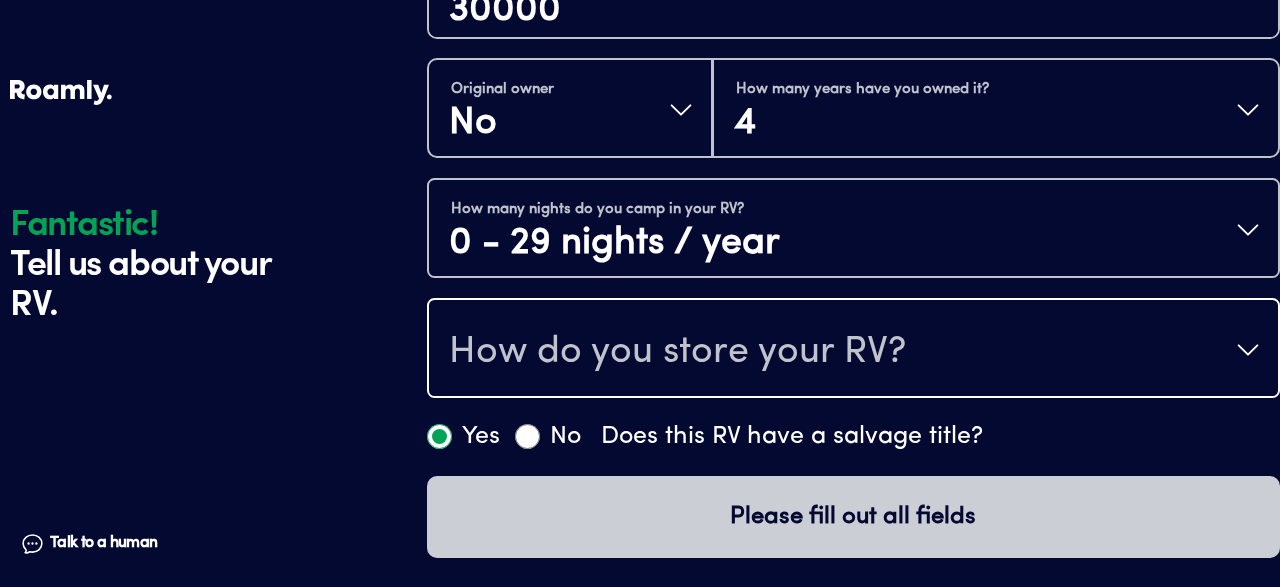 click on "How do you store your RV?" at bounding box center (677, 352) 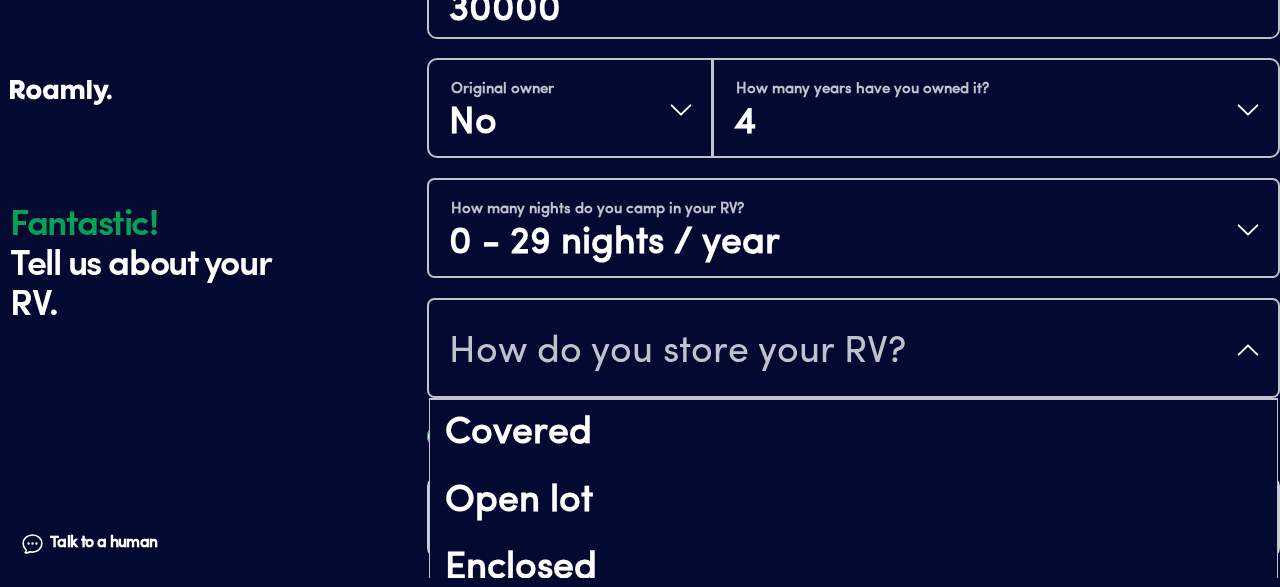 scroll, scrollTop: 25, scrollLeft: 0, axis: vertical 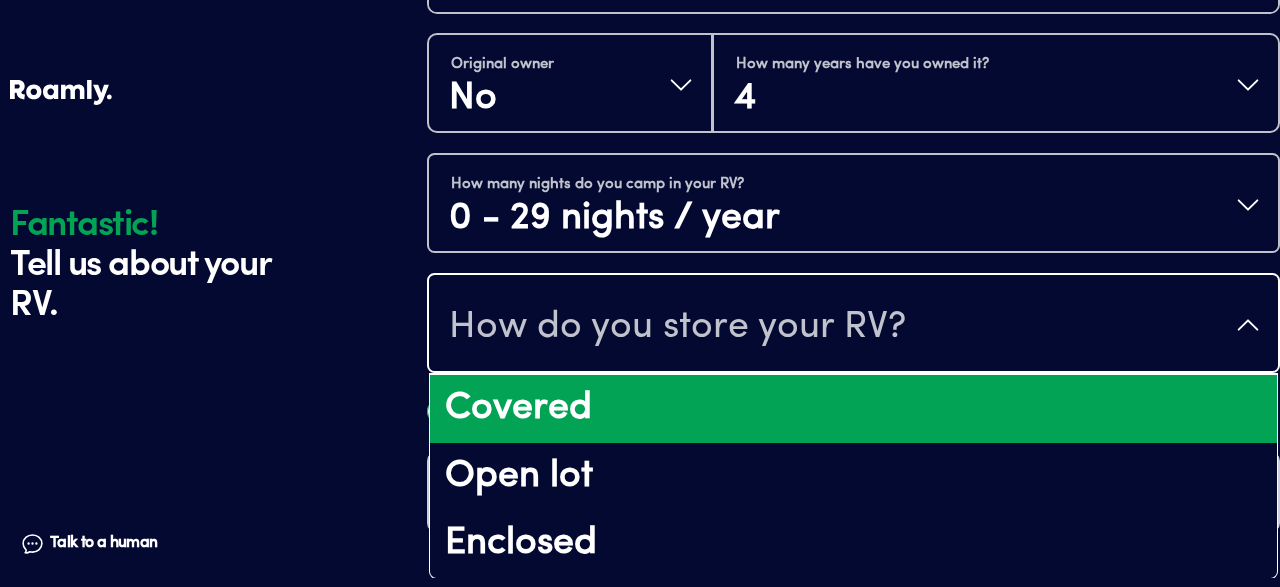 click on "Covered" at bounding box center (853, 409) 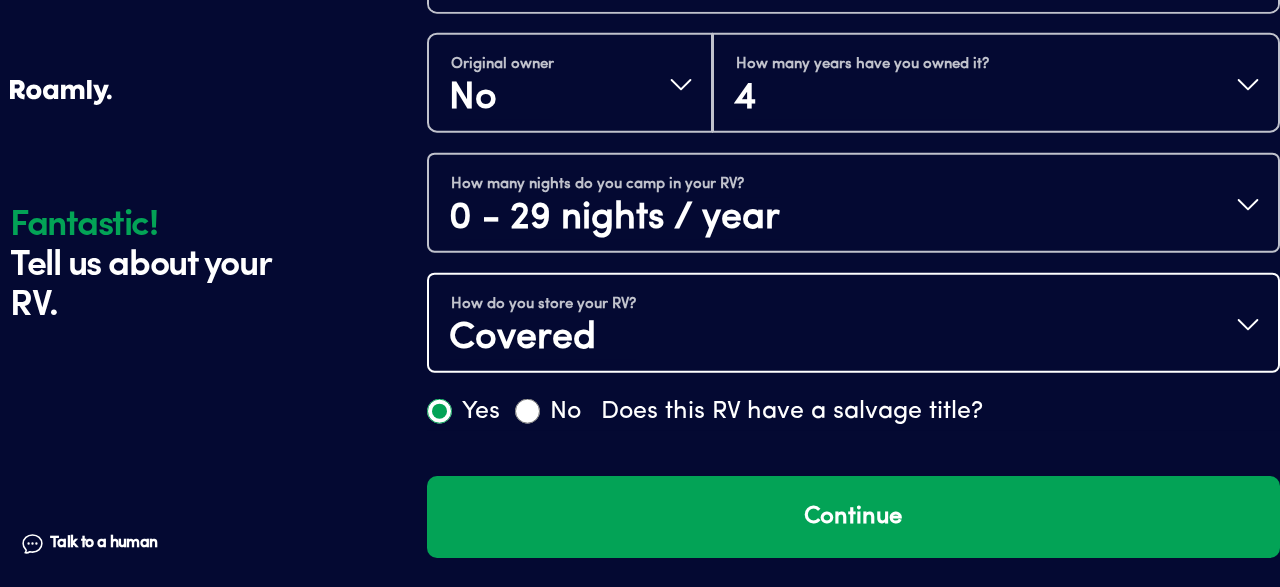 scroll, scrollTop: 0, scrollLeft: 0, axis: both 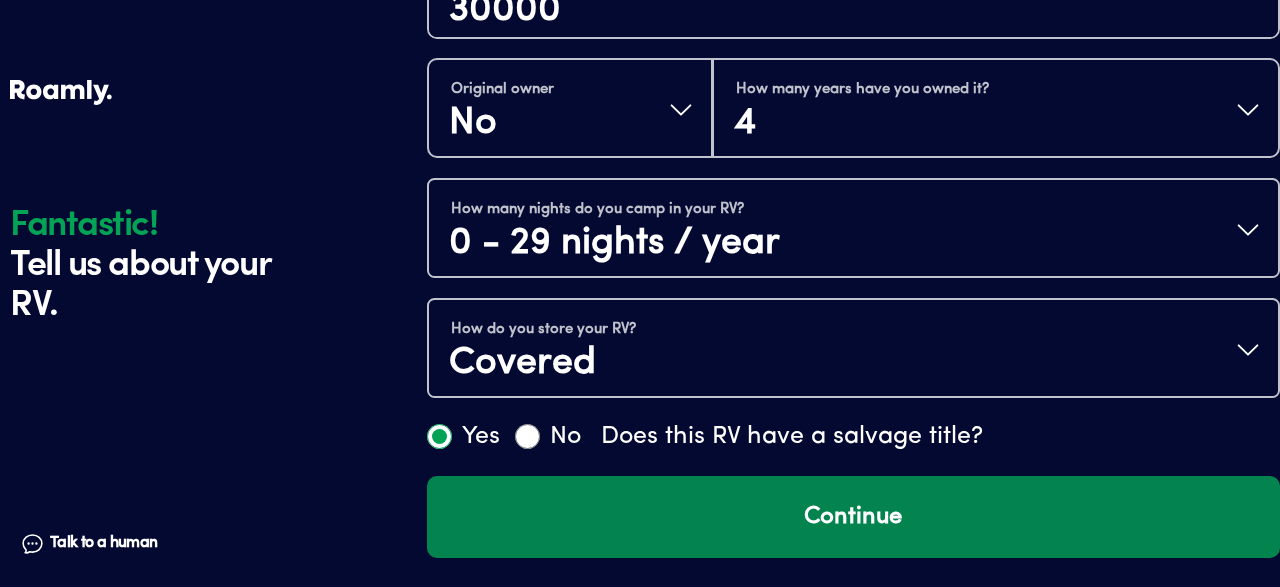 click on "Continue" at bounding box center (853, 517) 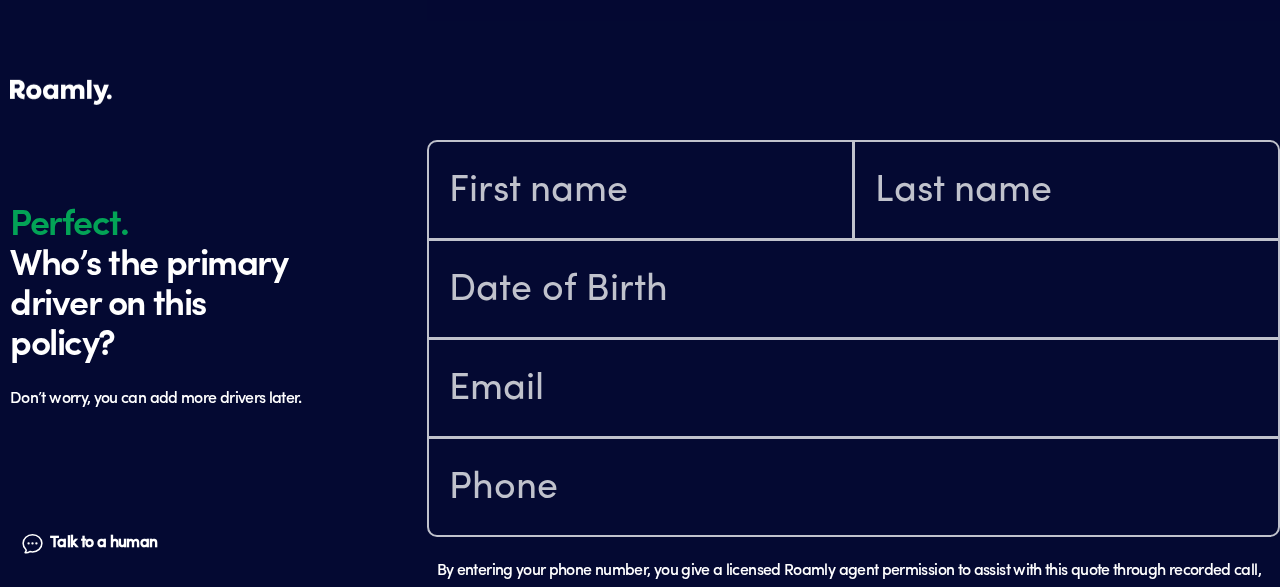 scroll, scrollTop: 1402, scrollLeft: 0, axis: vertical 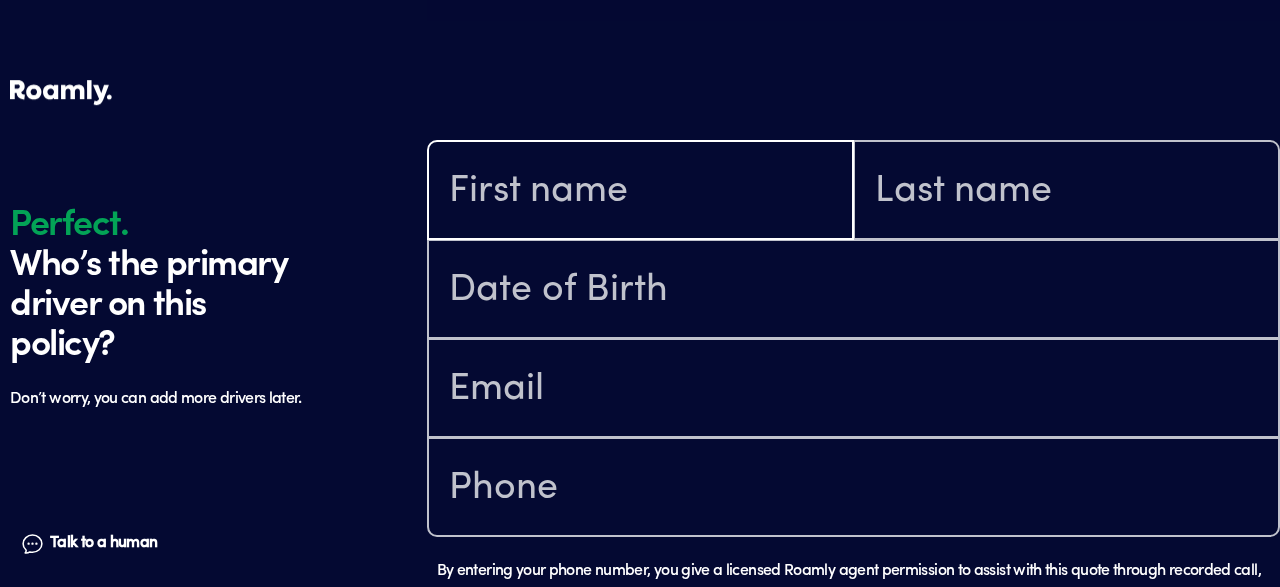 click at bounding box center [640, 192] 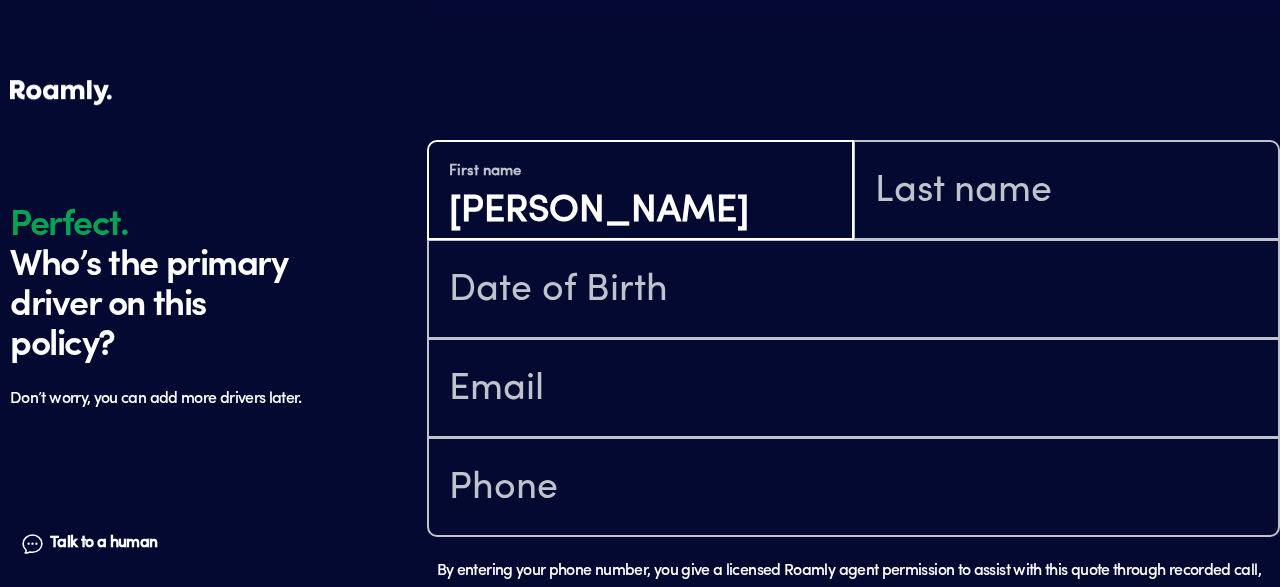 type on "[PERSON_NAME]" 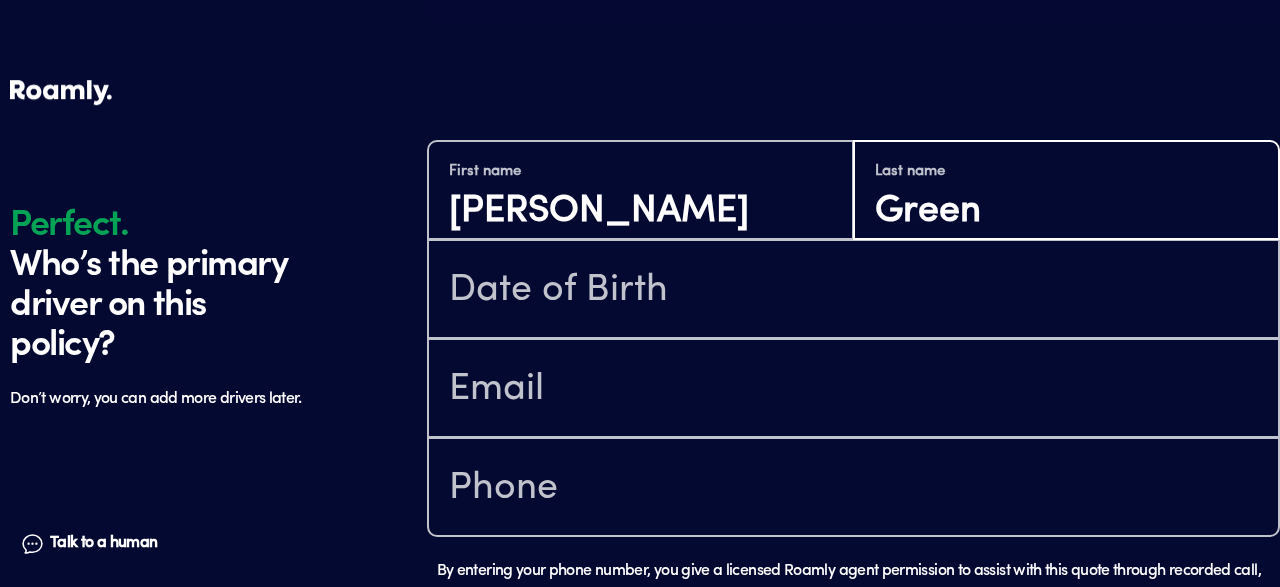 type on "Green" 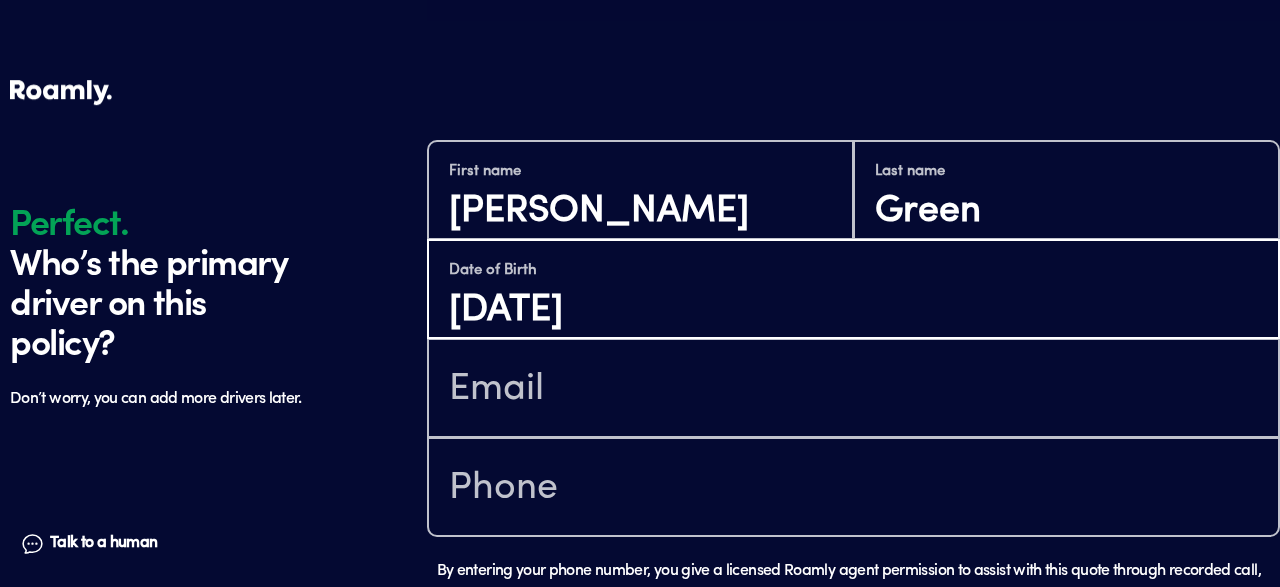 type on "[DATE]" 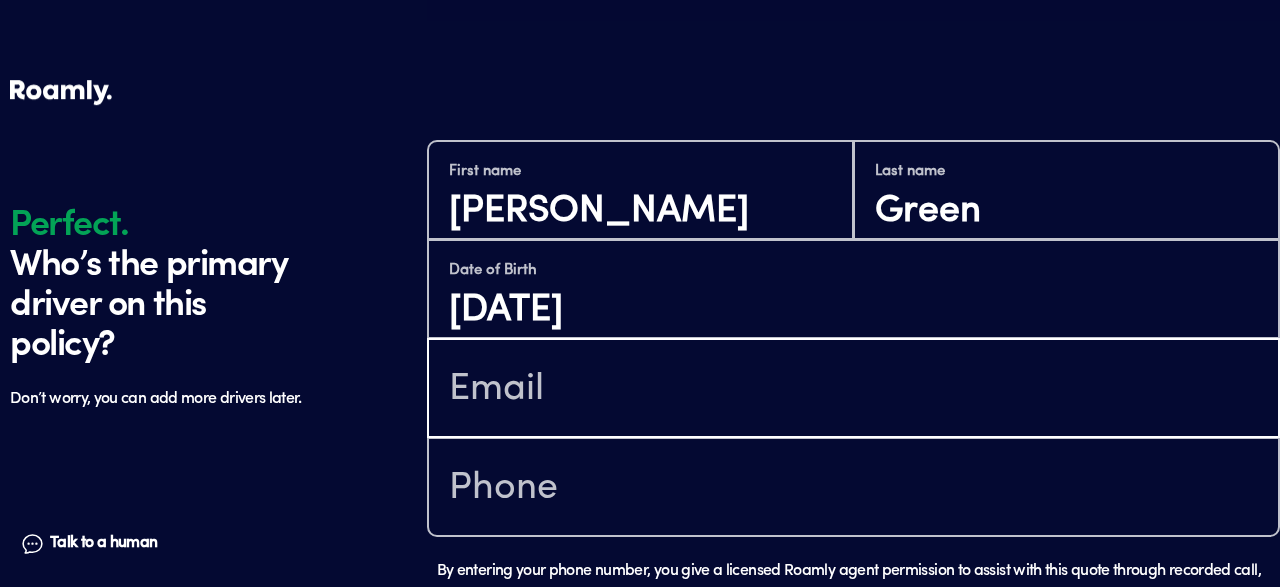 drag, startPoint x: 536, startPoint y: 391, endPoint x: 534, endPoint y: 378, distance: 13.152946 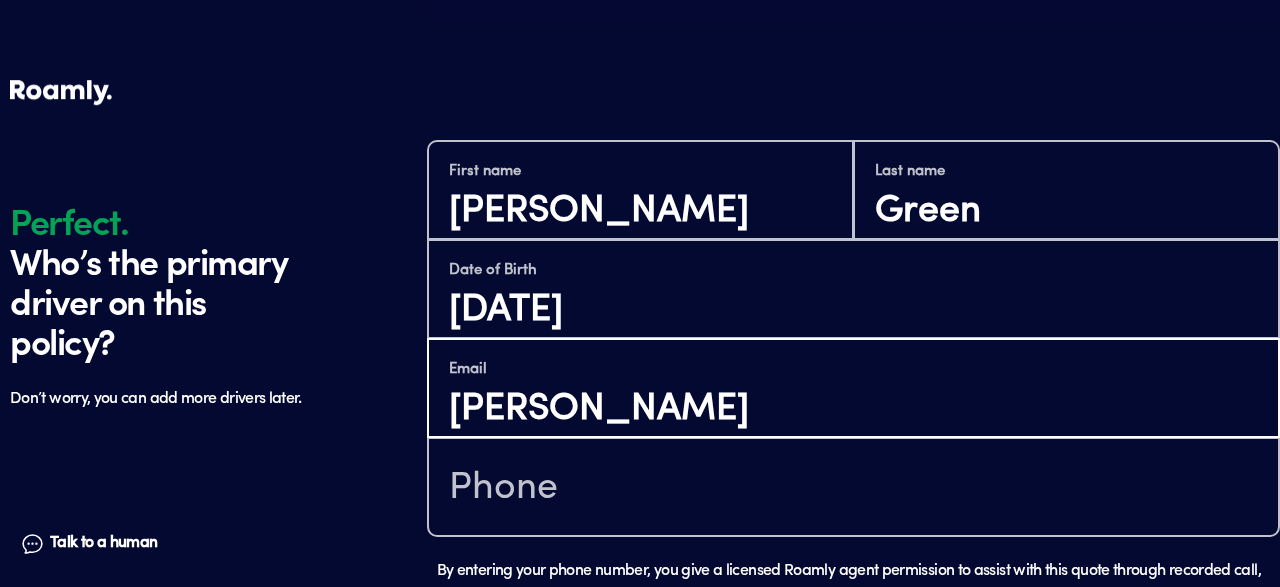 type on "[EMAIL_ADDRESS][DOMAIN_NAME]" 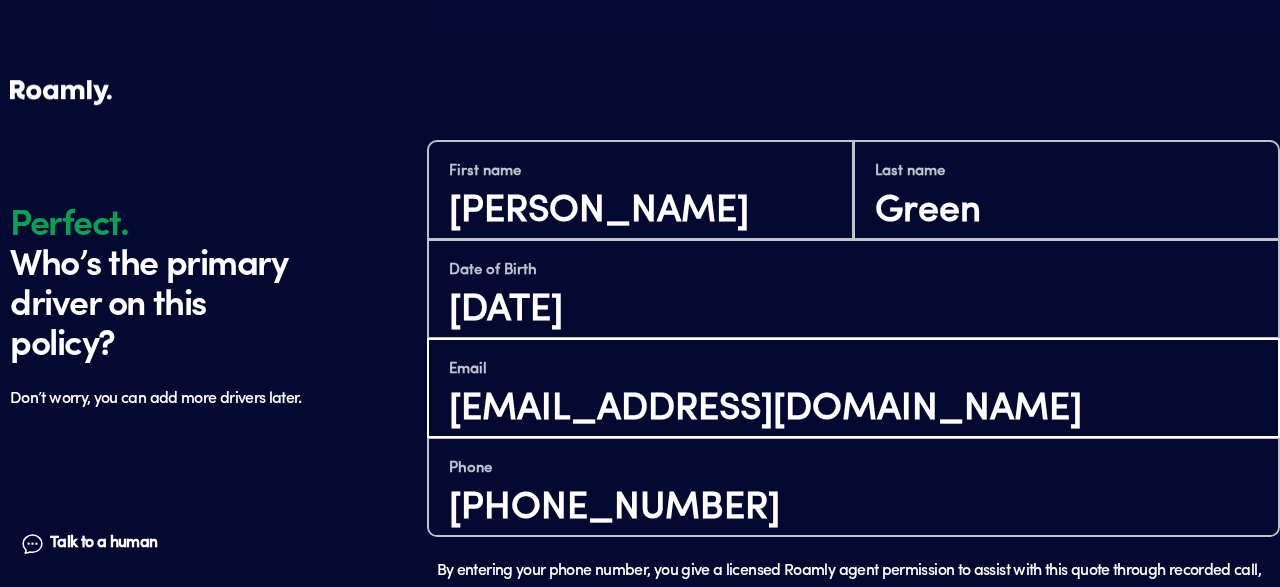 type on "[PHONE_NUMBER]" 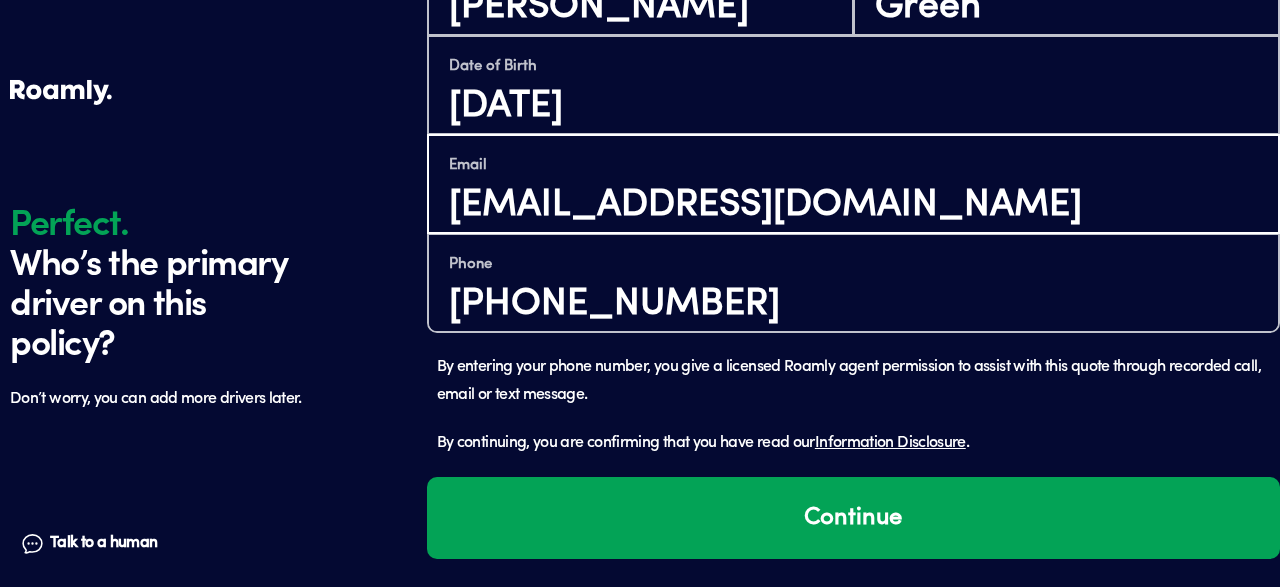scroll, scrollTop: 1607, scrollLeft: 0, axis: vertical 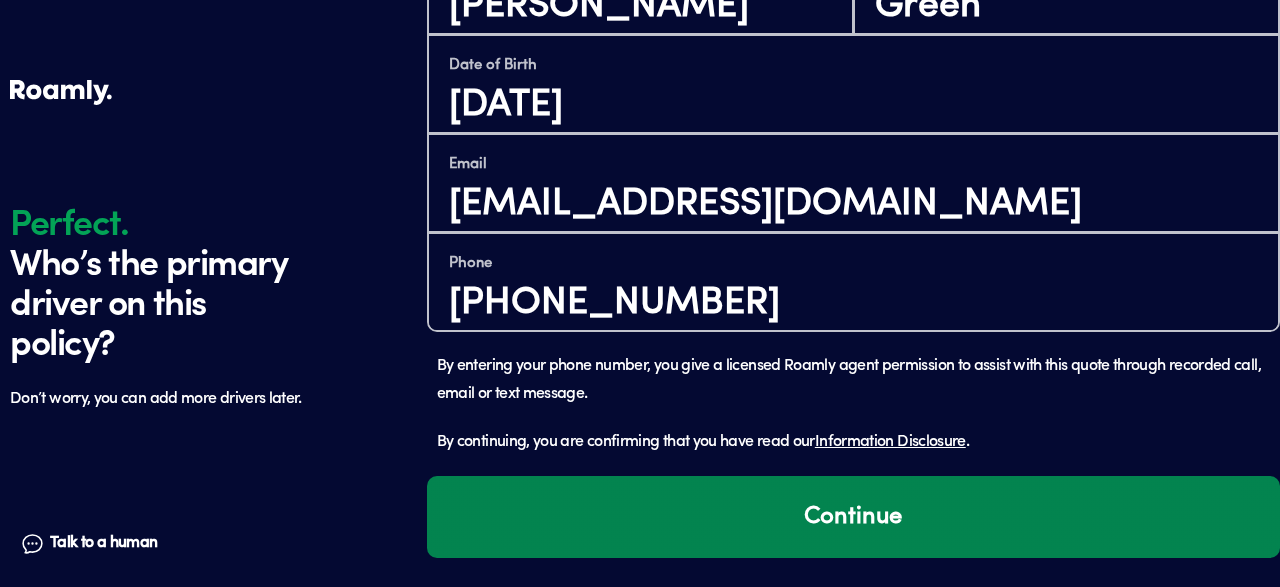 click on "Continue" at bounding box center [853, 517] 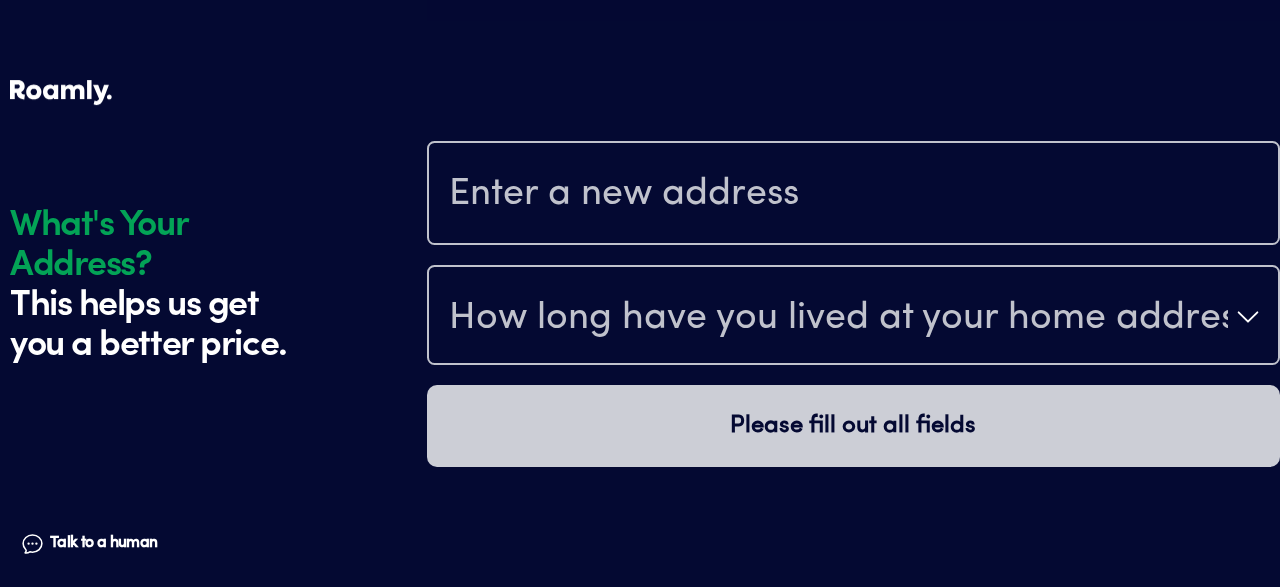 scroll, scrollTop: 2102, scrollLeft: 0, axis: vertical 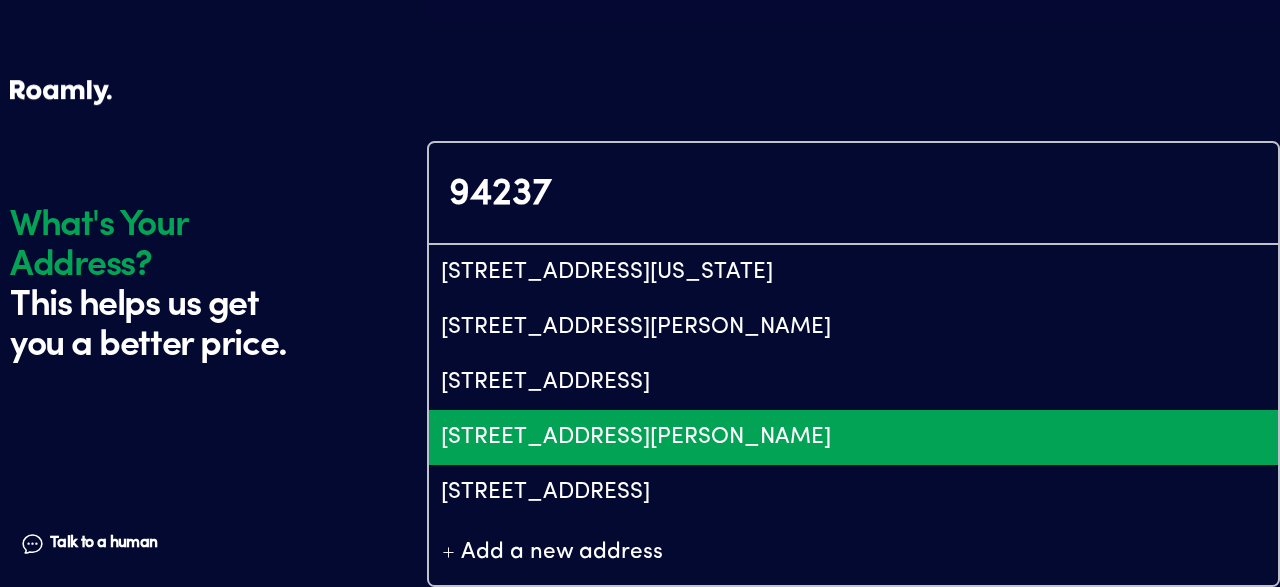 click on "[STREET_ADDRESS][PERSON_NAME]" at bounding box center (853, 437) 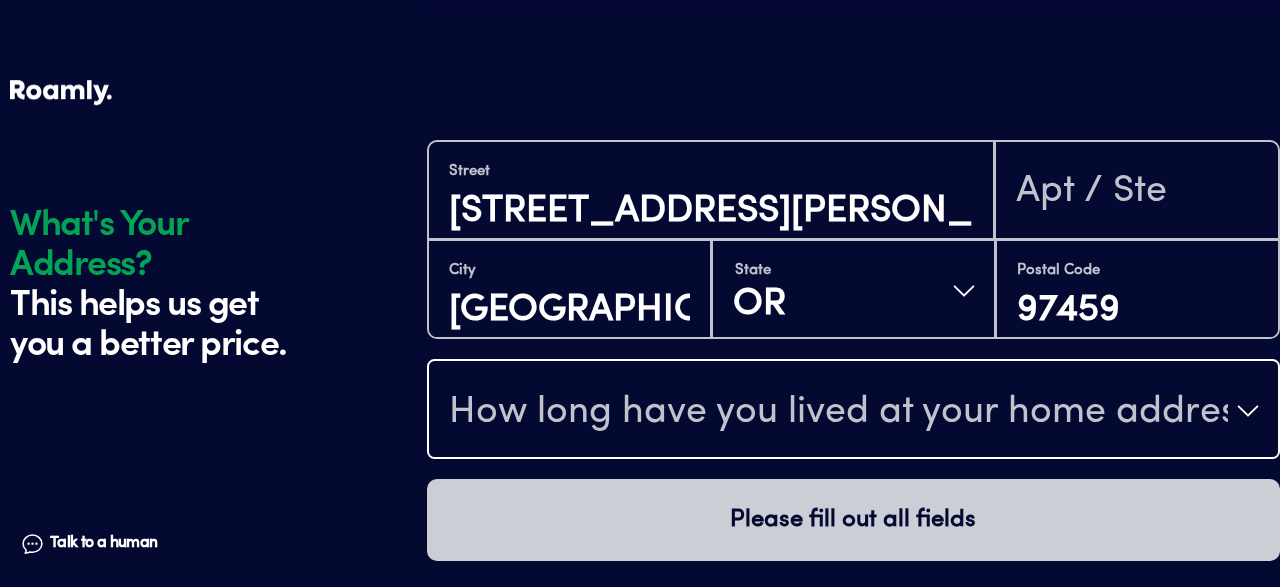 click on "How long have you lived at your home address?" at bounding box center [838, 413] 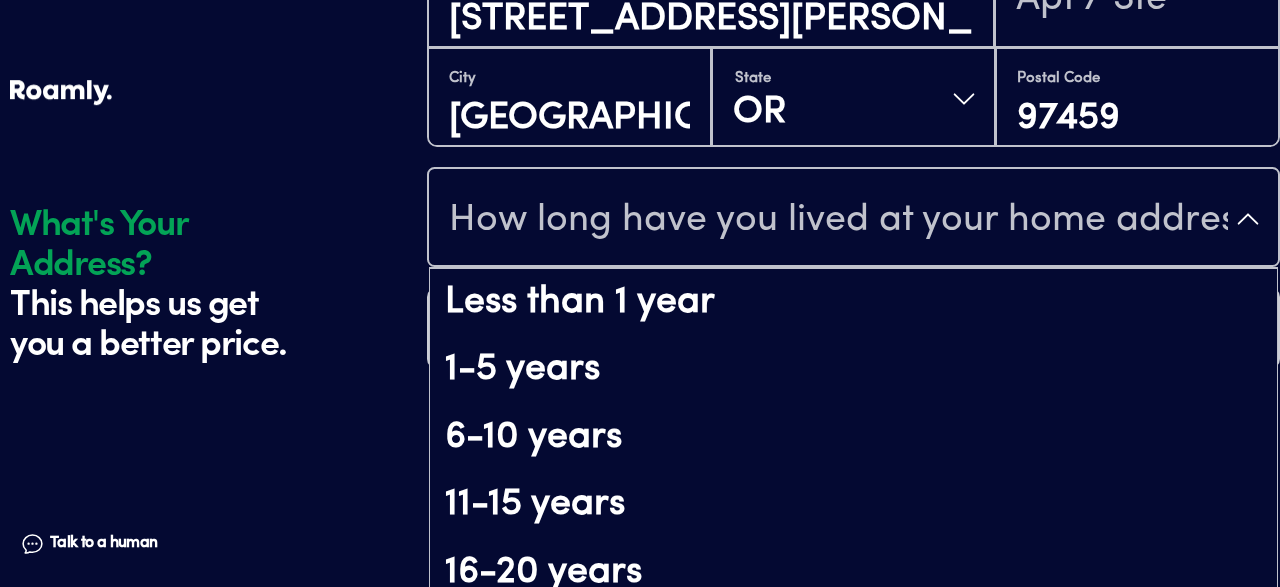 scroll, scrollTop: 240, scrollLeft: 0, axis: vertical 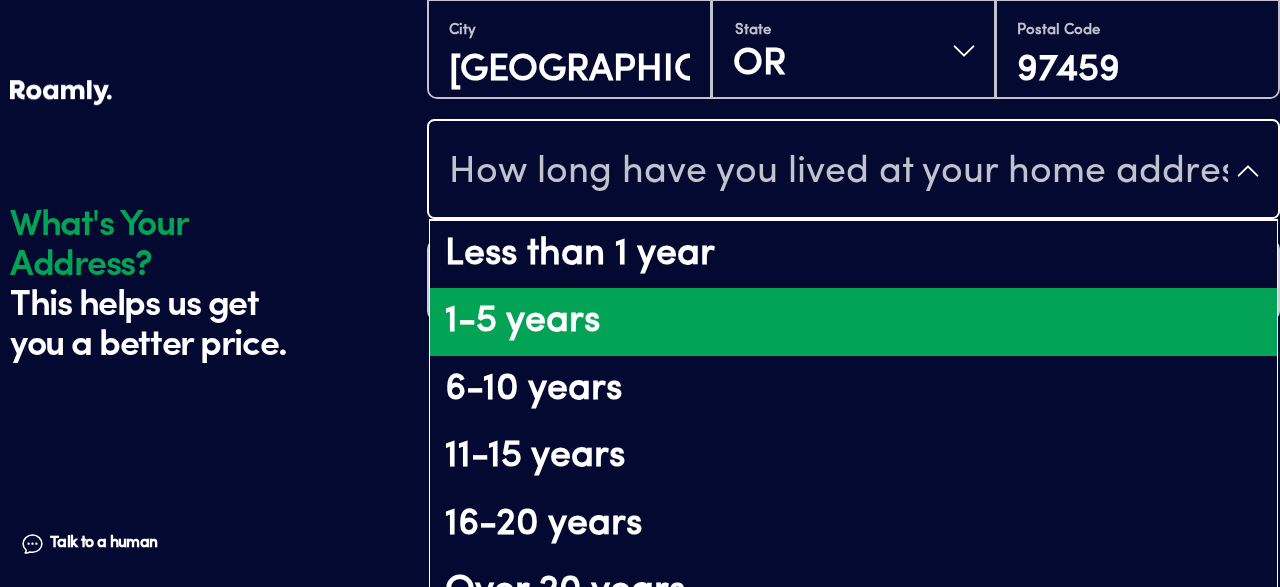 click on "1-5 years" at bounding box center (853, 322) 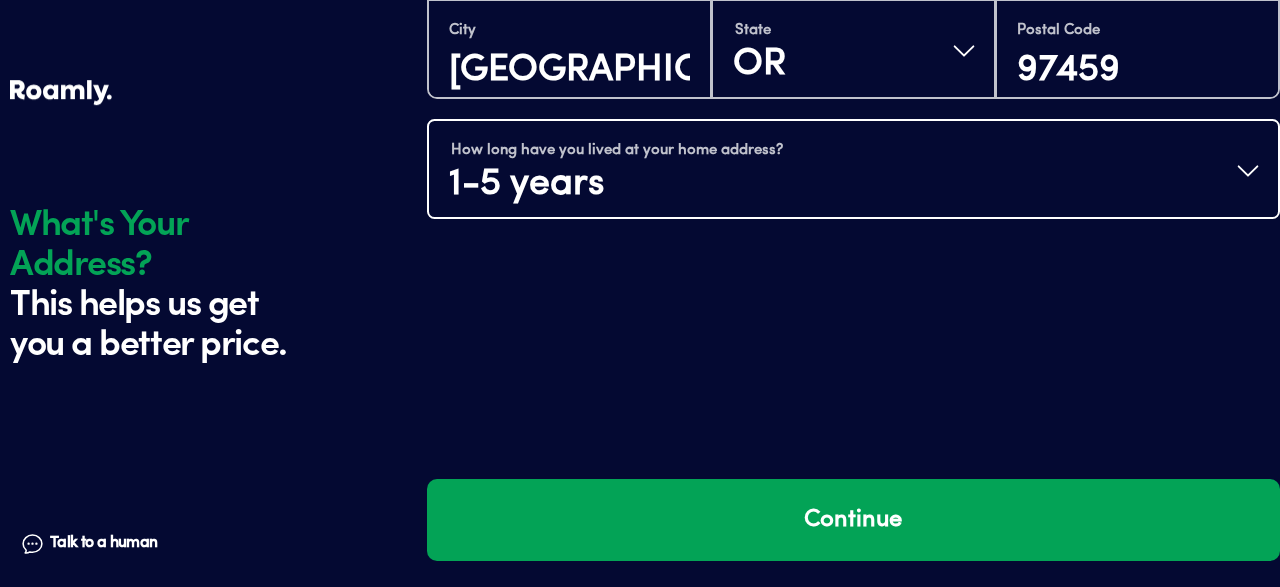 scroll, scrollTop: 0, scrollLeft: 0, axis: both 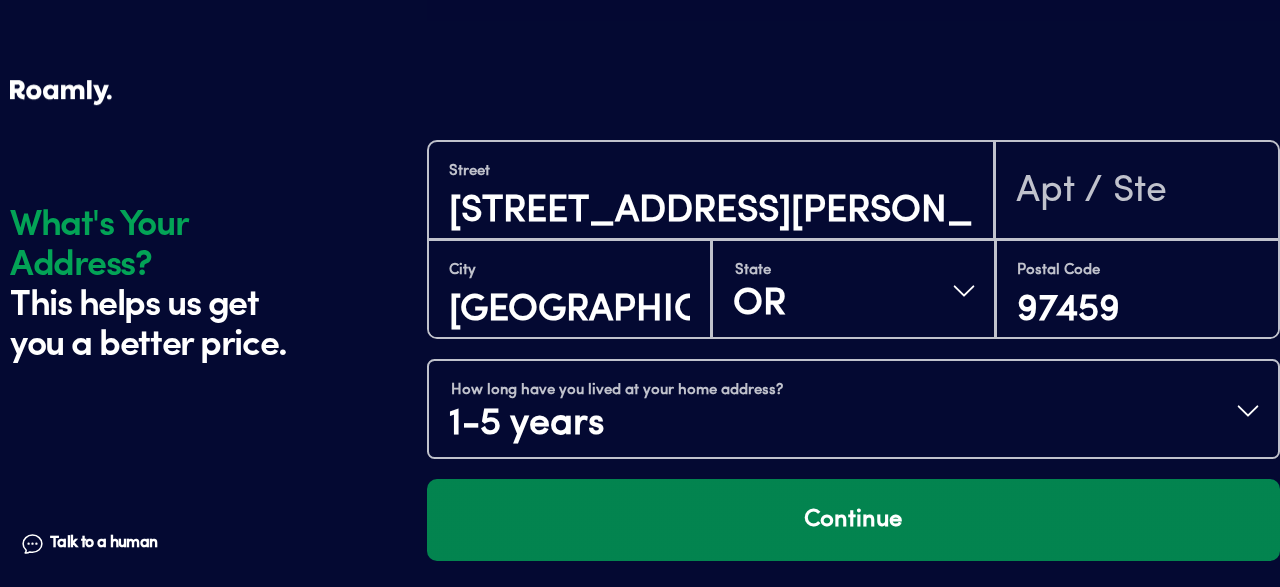 click on "Continue" at bounding box center [853, 520] 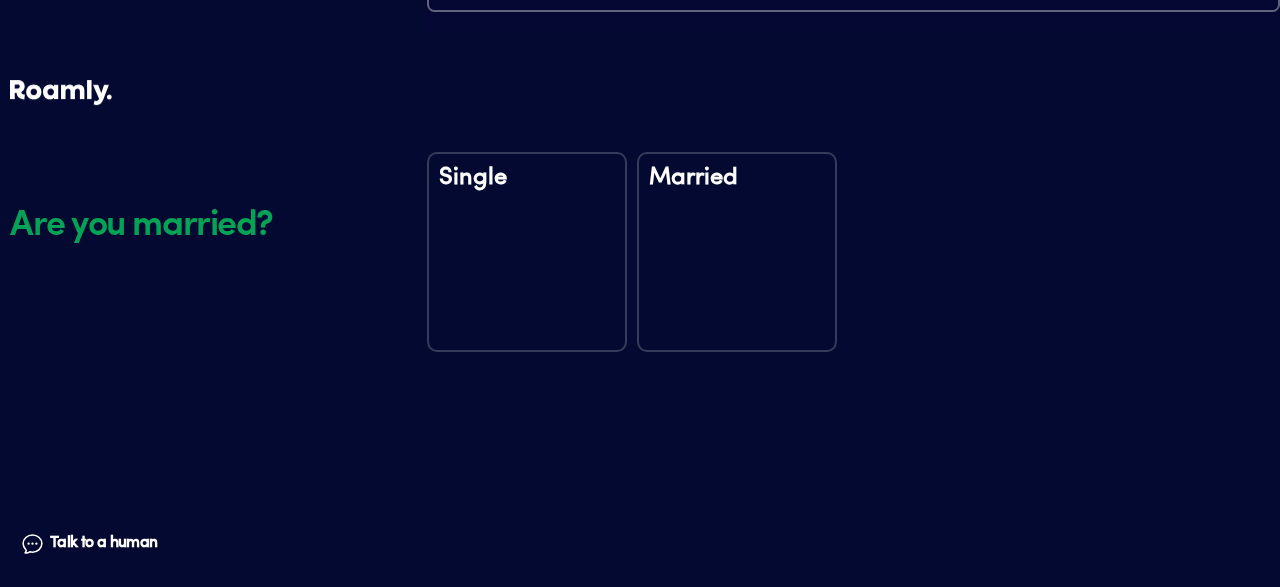 scroll, scrollTop: 2573, scrollLeft: 0, axis: vertical 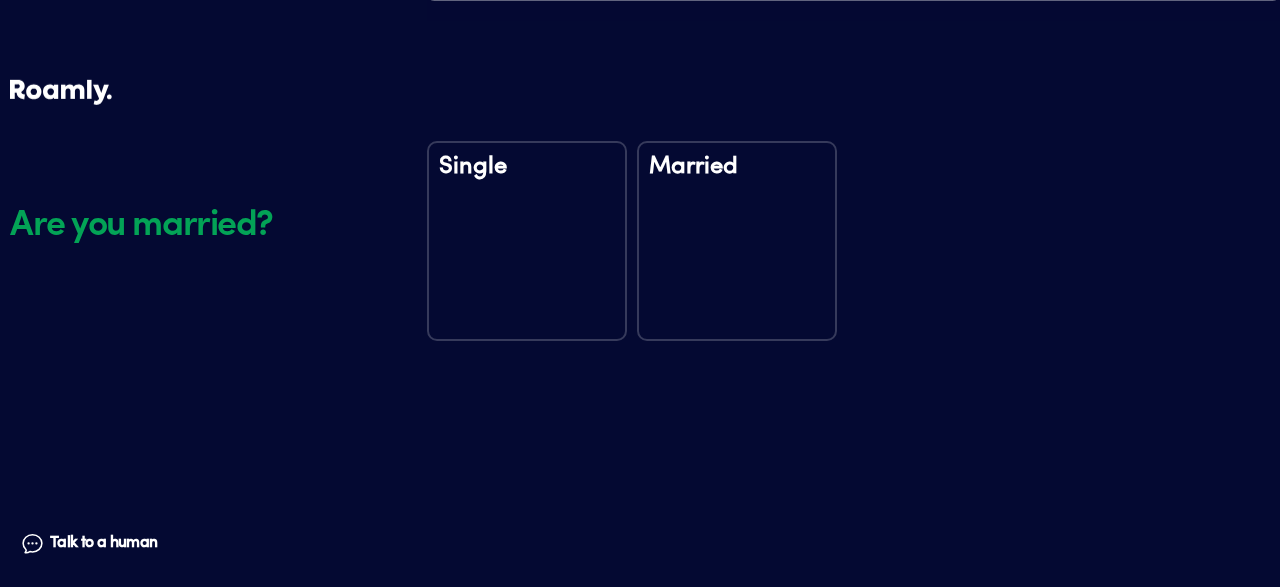 click on "Single" at bounding box center [527, 185] 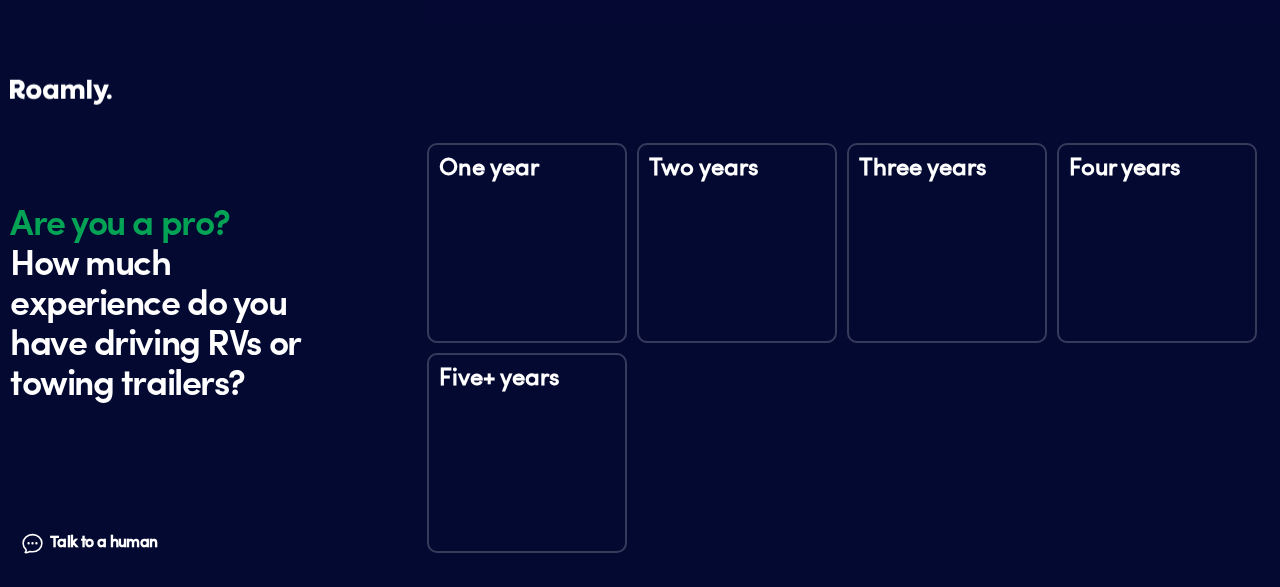 scroll, scrollTop: 2963, scrollLeft: 0, axis: vertical 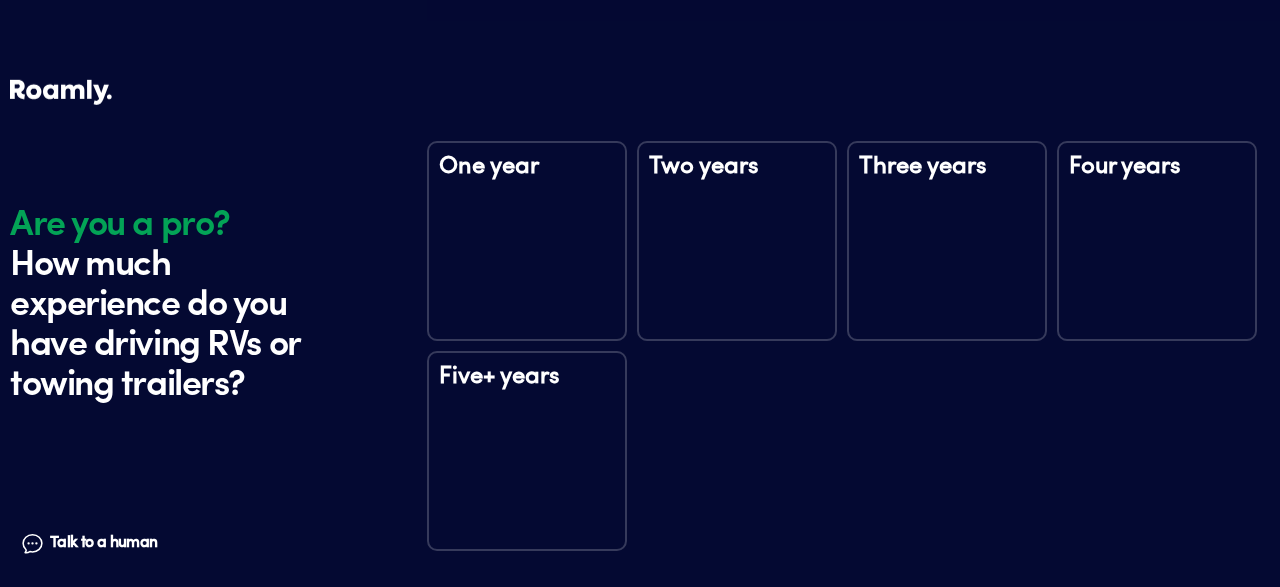 click on "Five+ years" at bounding box center [527, 451] 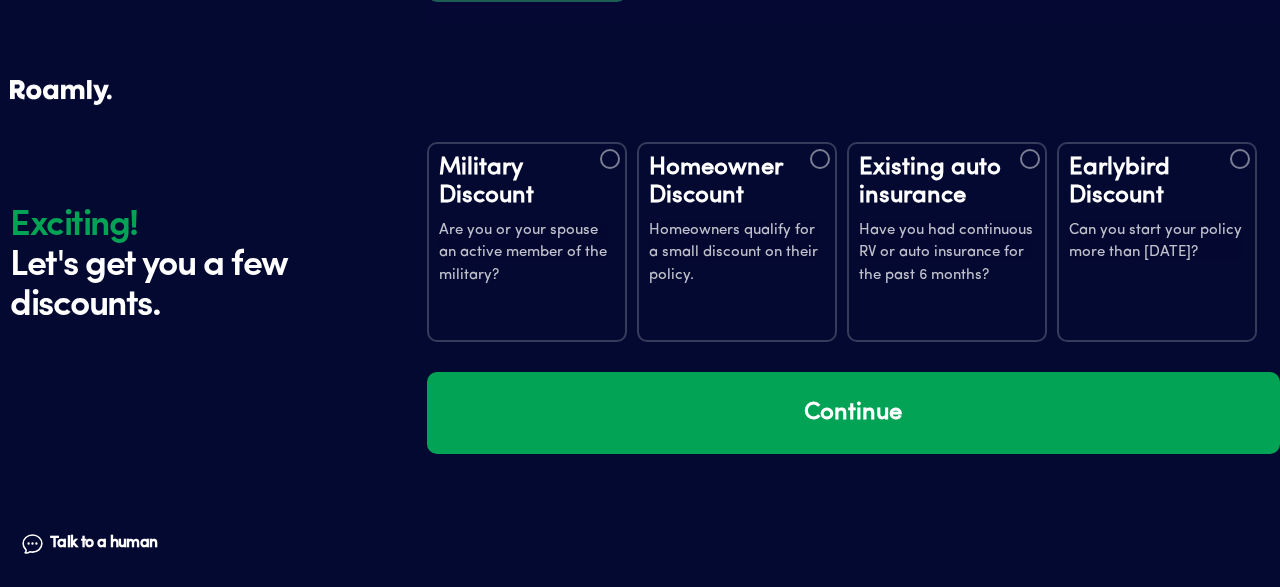 scroll, scrollTop: 3553, scrollLeft: 0, axis: vertical 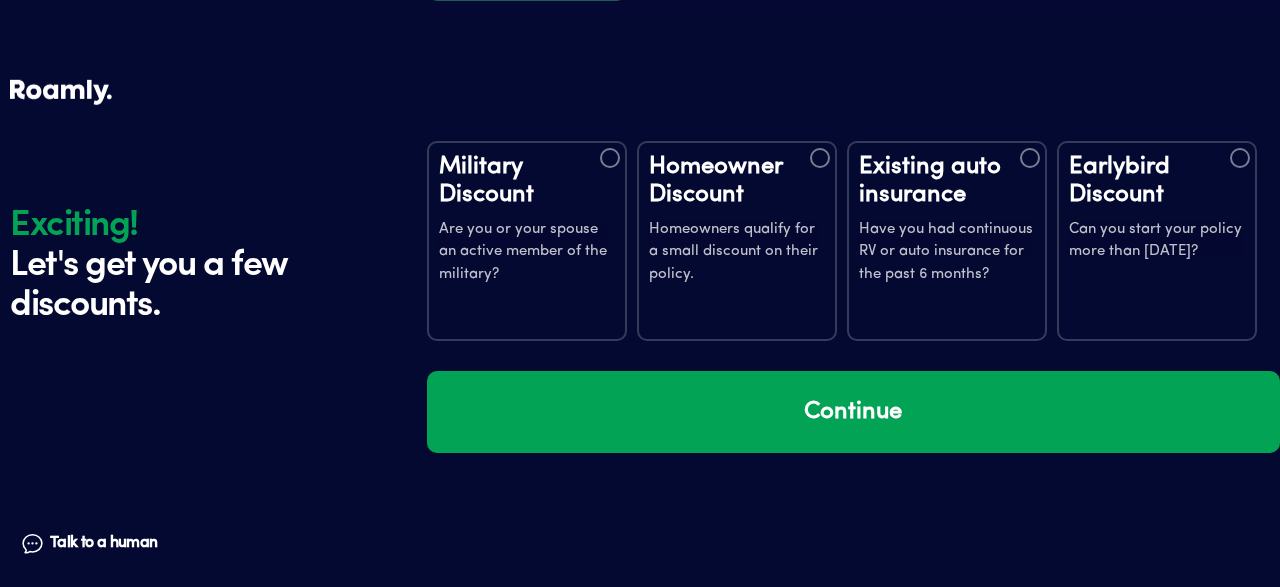 click at bounding box center (1240, 158) 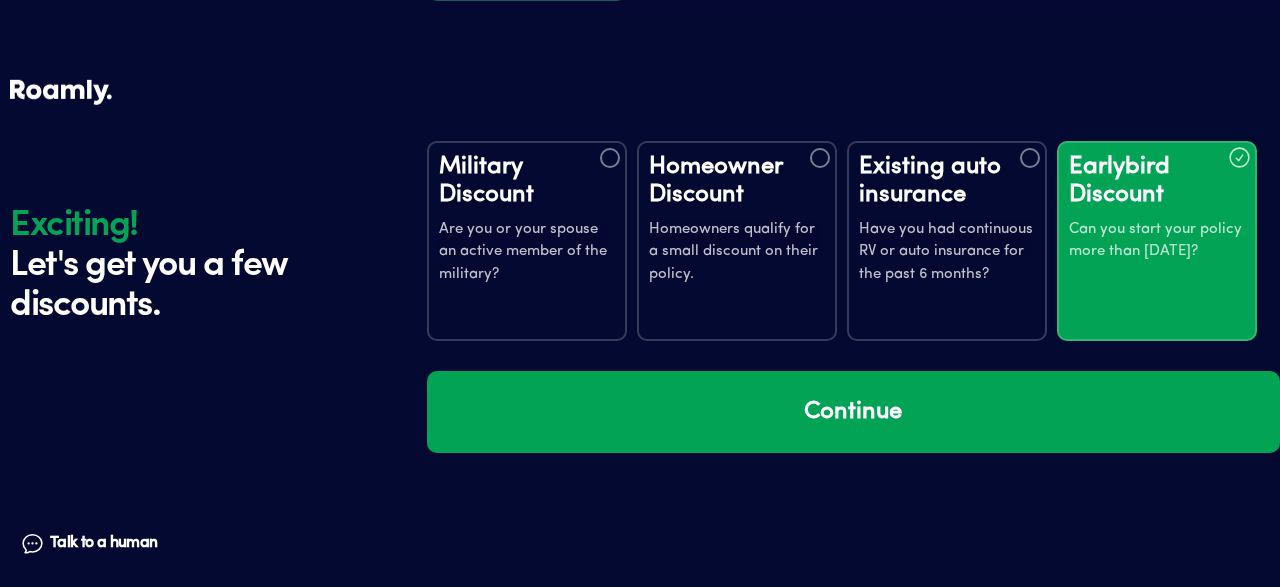 click at bounding box center [1030, 158] 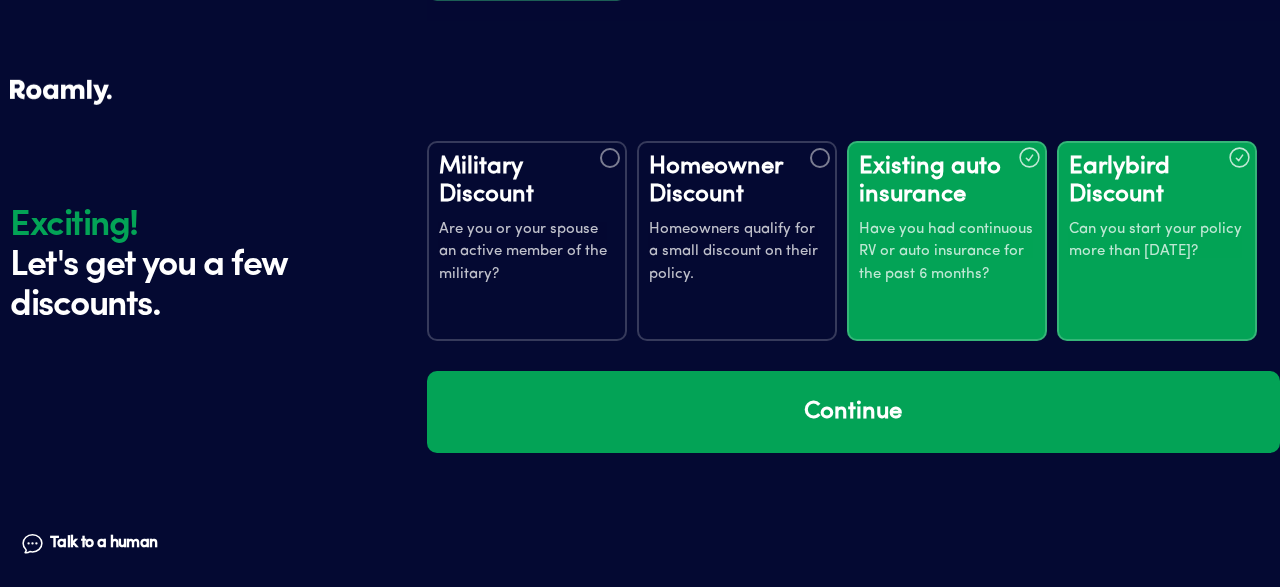 click at bounding box center (820, 158) 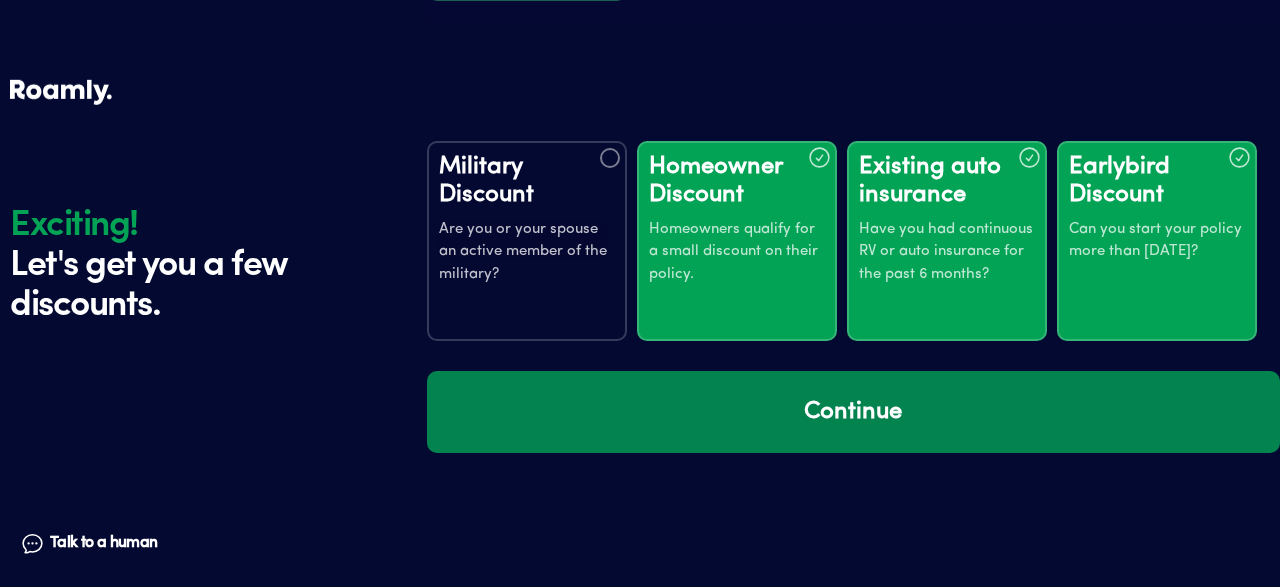 click on "Continue" at bounding box center (853, 412) 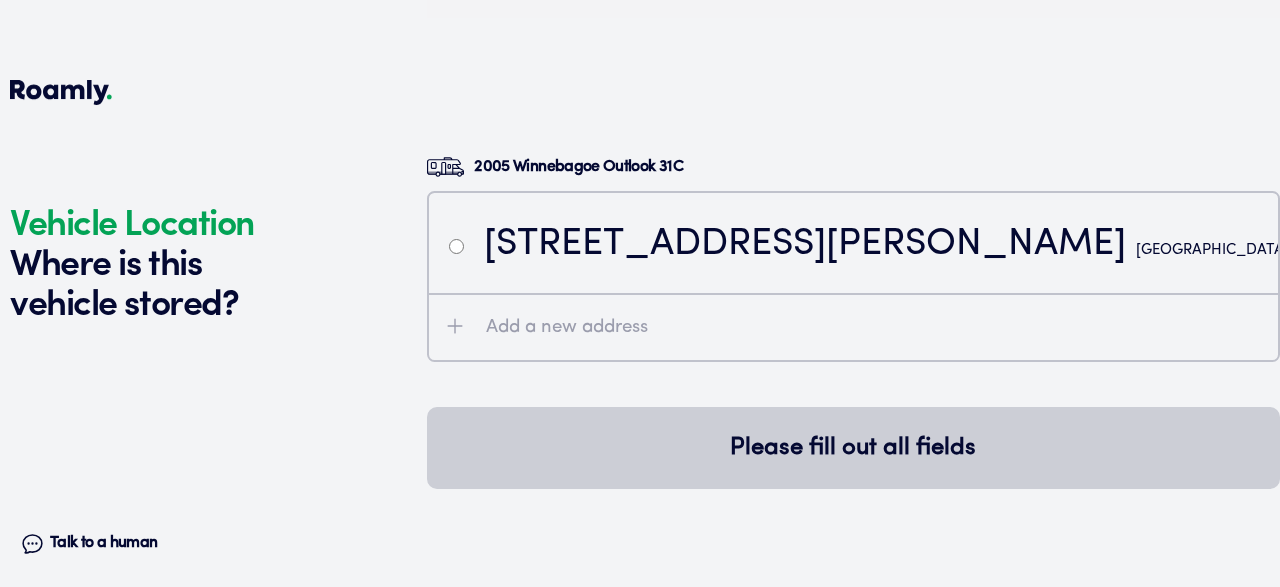 scroll, scrollTop: 3956, scrollLeft: 0, axis: vertical 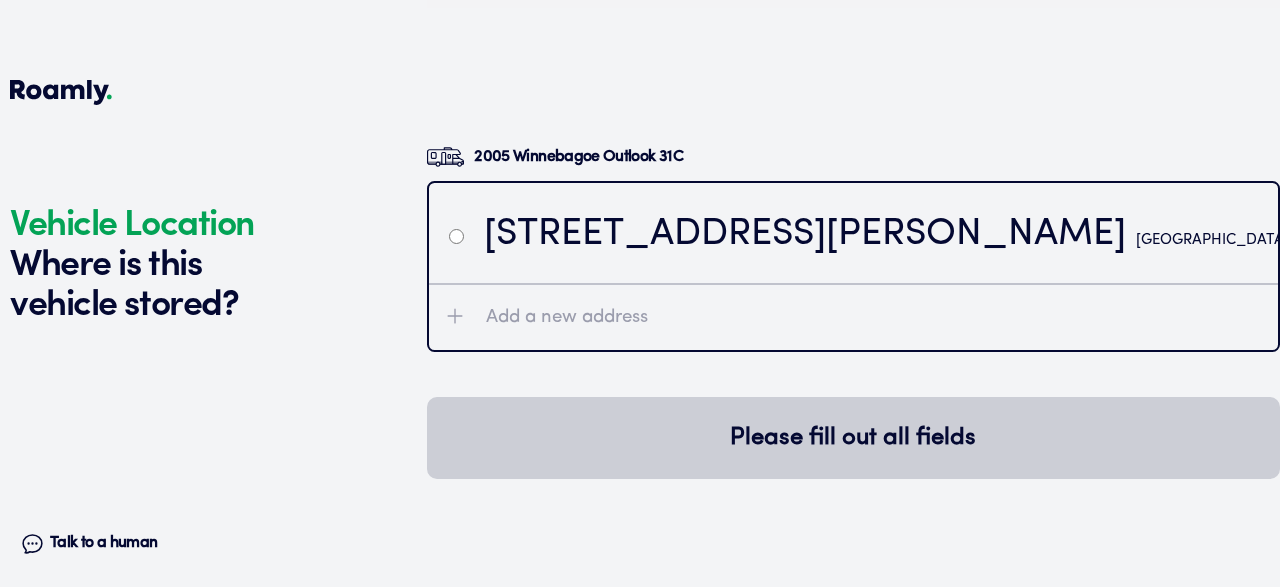 click at bounding box center [456, 236] 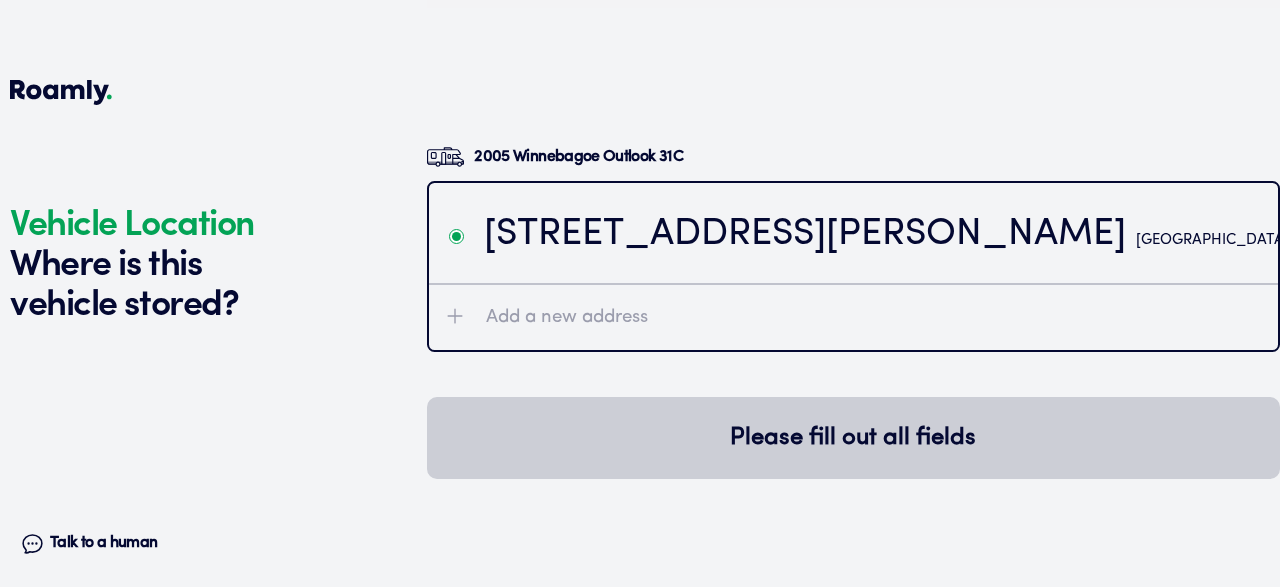radio on "true" 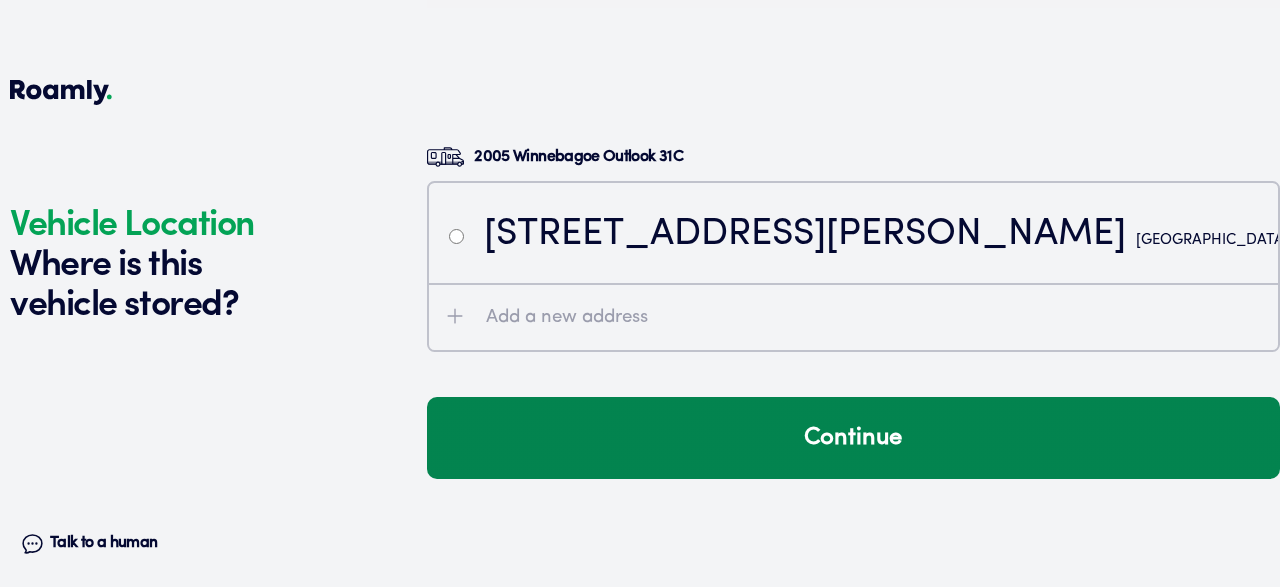click on "Continue" at bounding box center [853, 438] 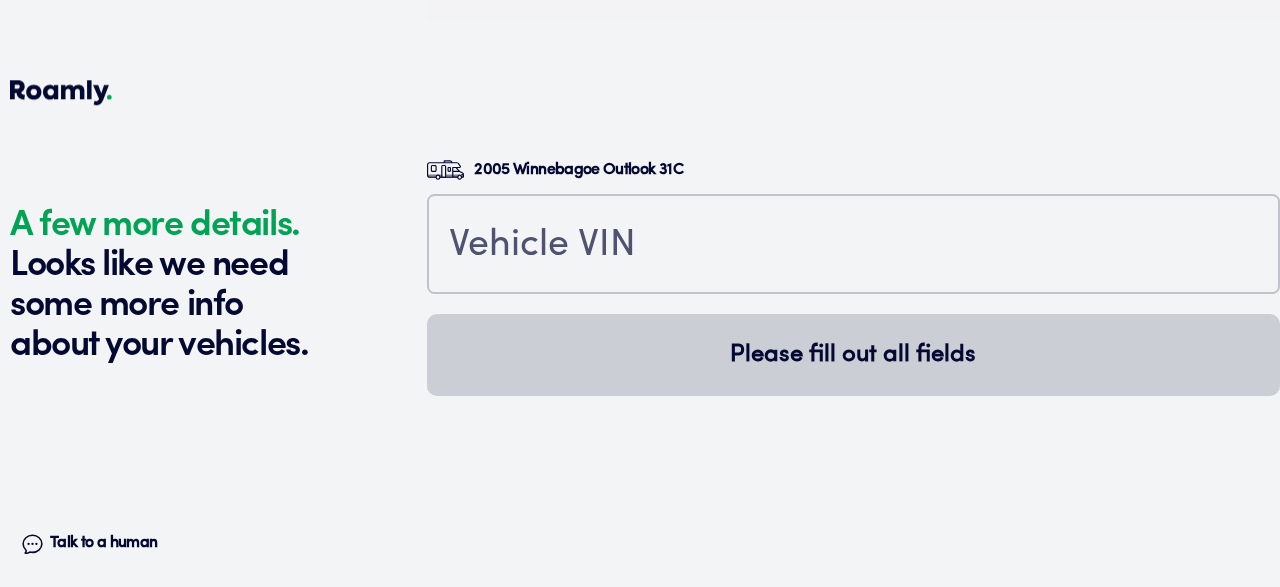 scroll, scrollTop: 4382, scrollLeft: 0, axis: vertical 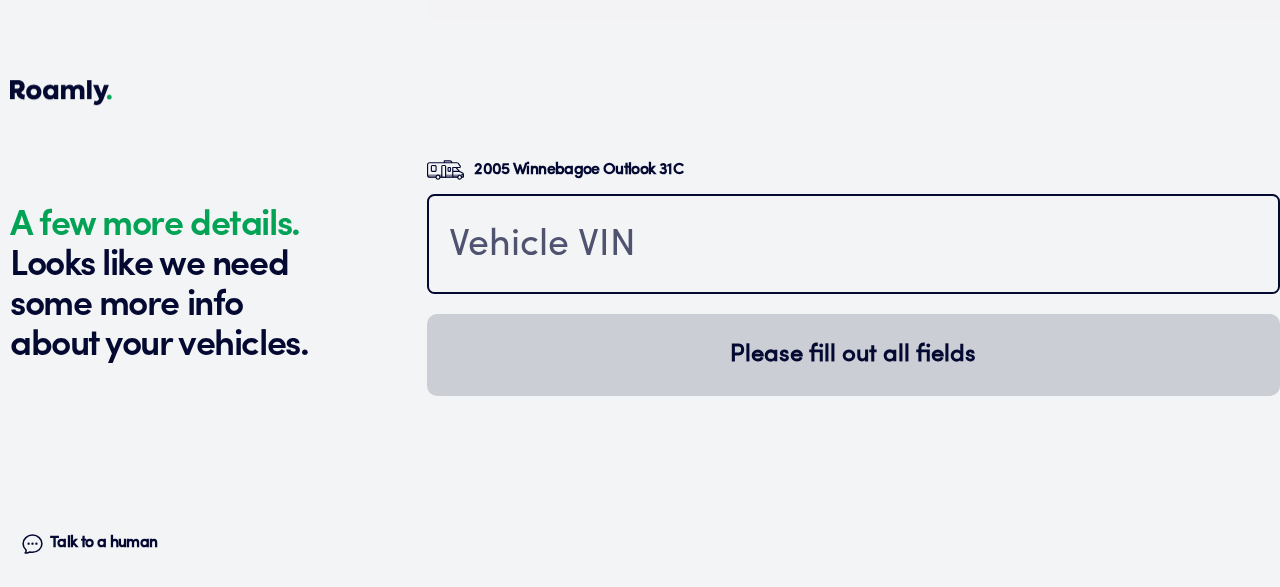 click at bounding box center (853, 246) 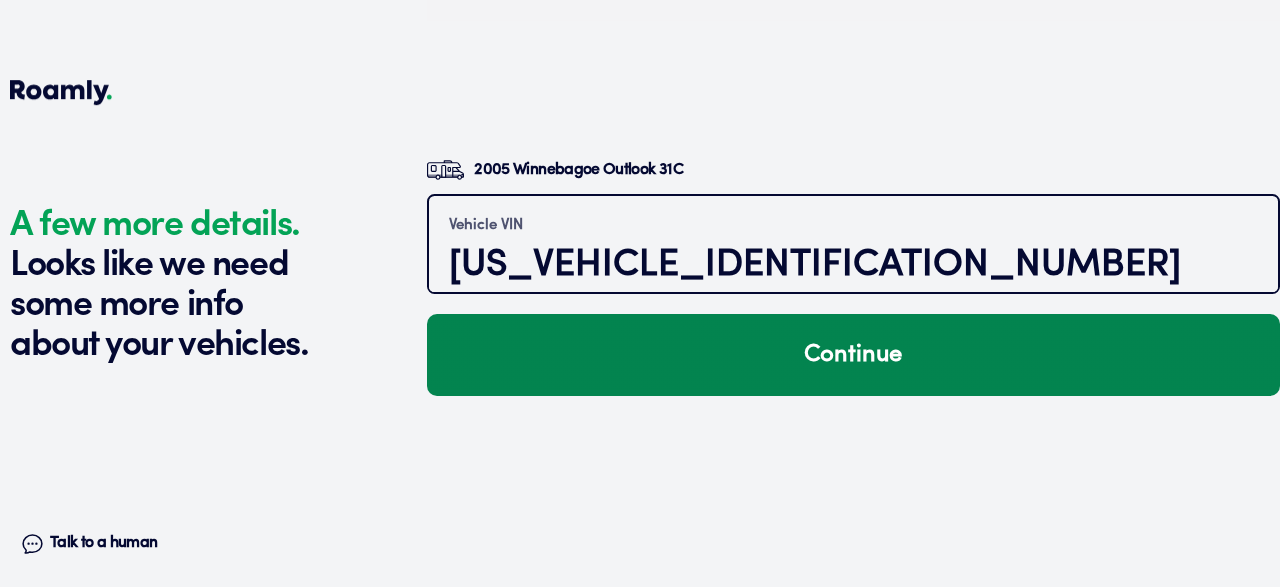 type on "[US_VEHICLE_IDENTIFICATION_NUMBER]" 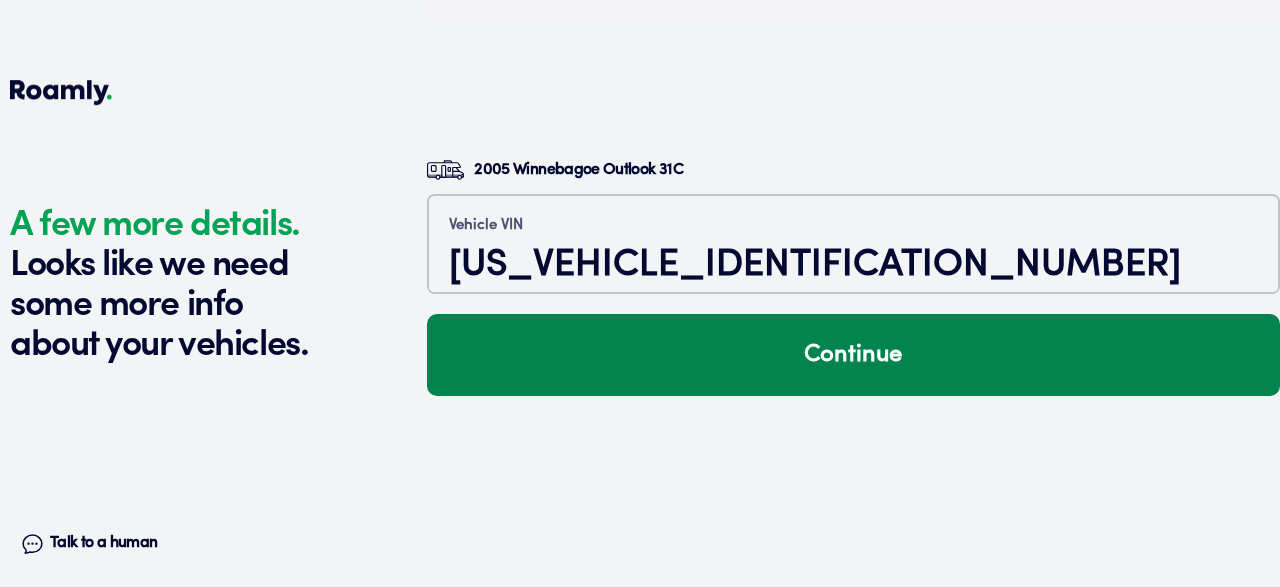 click on "Continue" at bounding box center [853, 355] 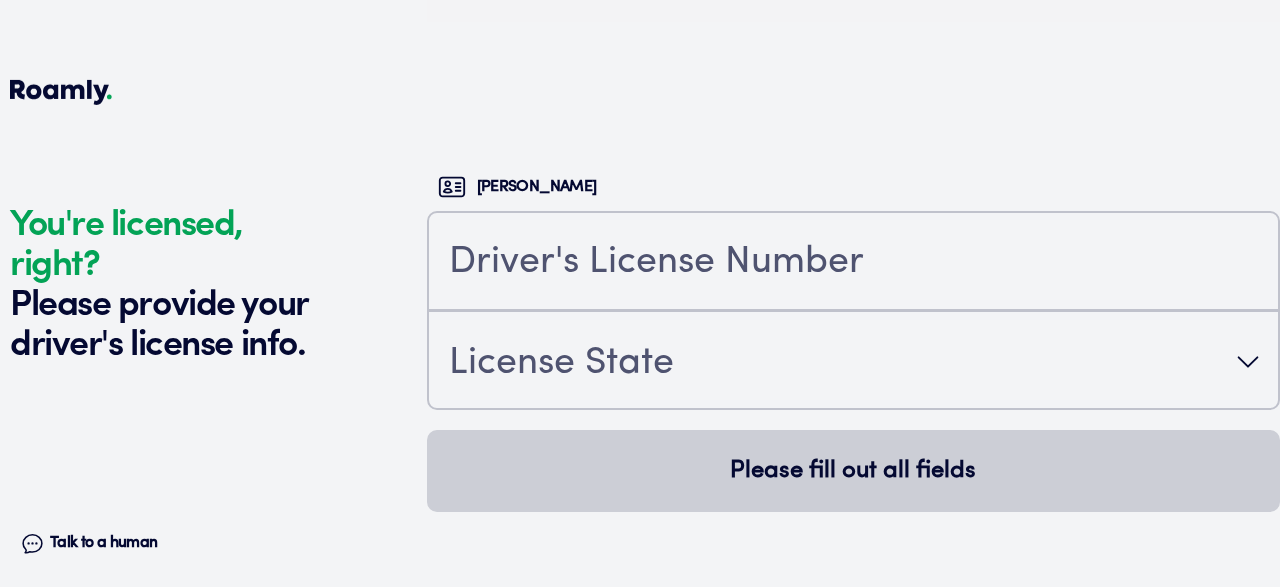 scroll, scrollTop: 4725, scrollLeft: 0, axis: vertical 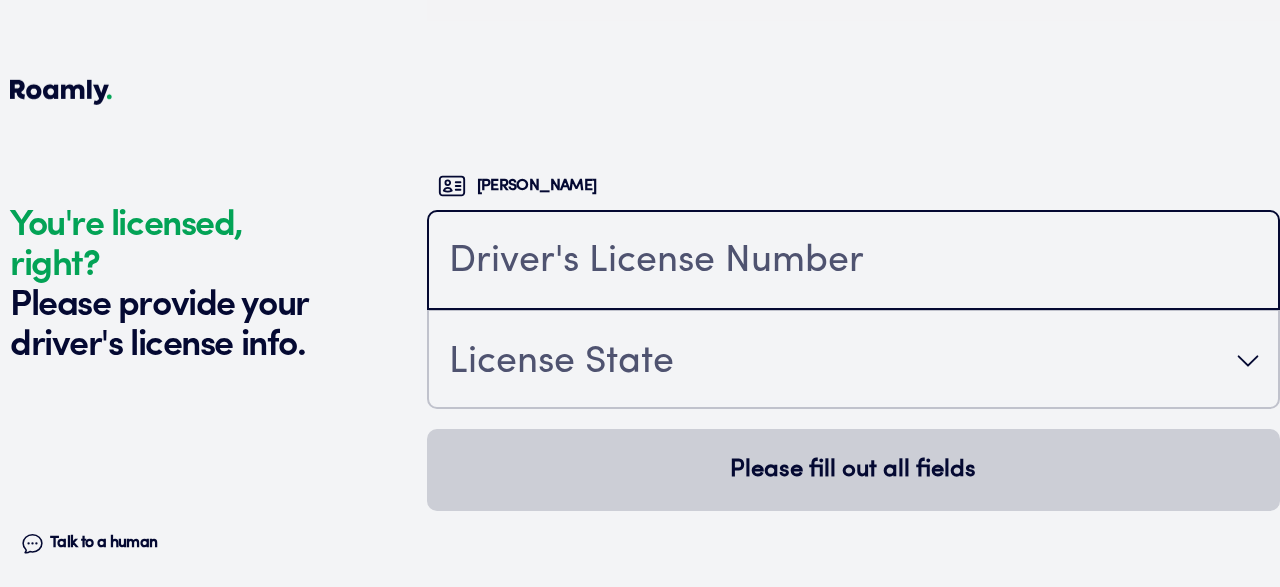 click at bounding box center (853, 262) 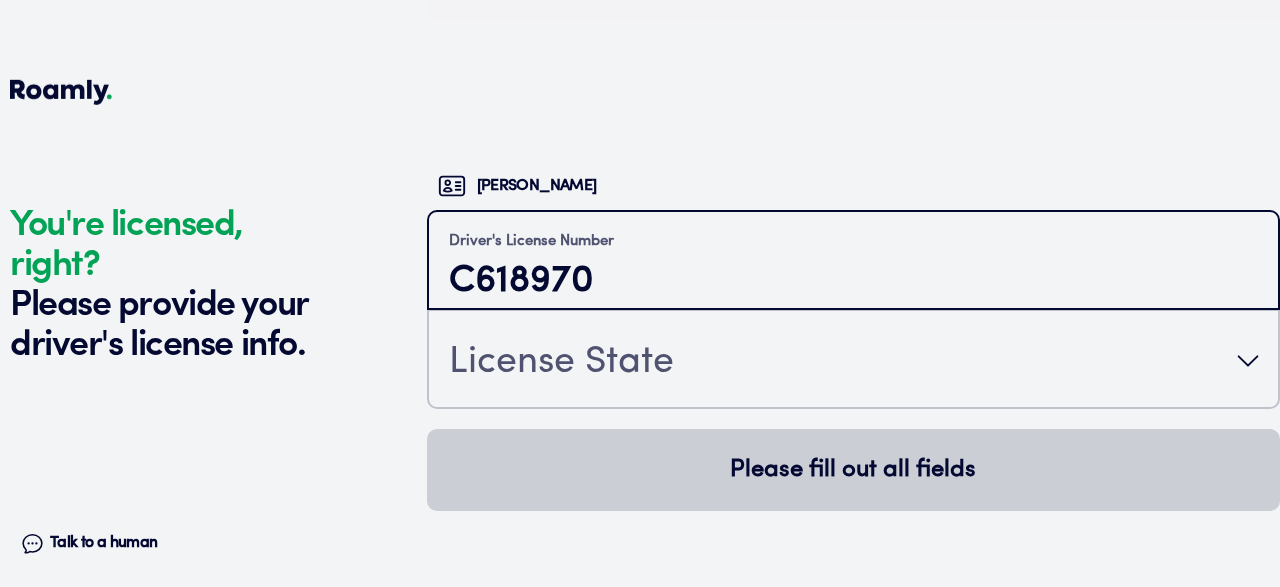 type on "C618970" 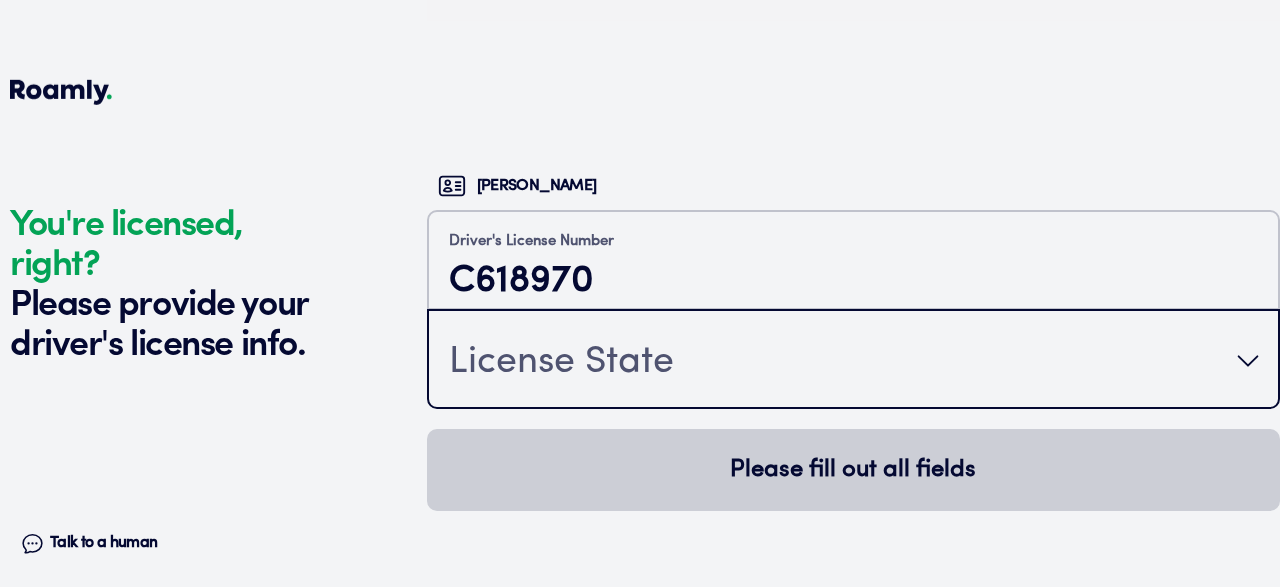 click on "License State" at bounding box center (561, 363) 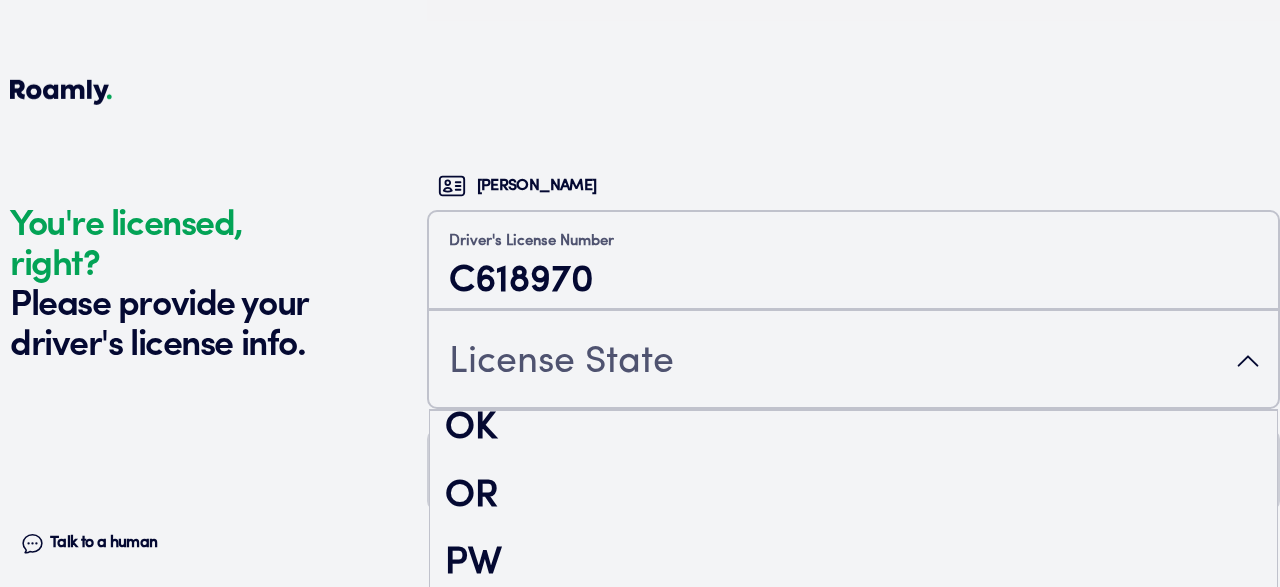 scroll, scrollTop: 2800, scrollLeft: 0, axis: vertical 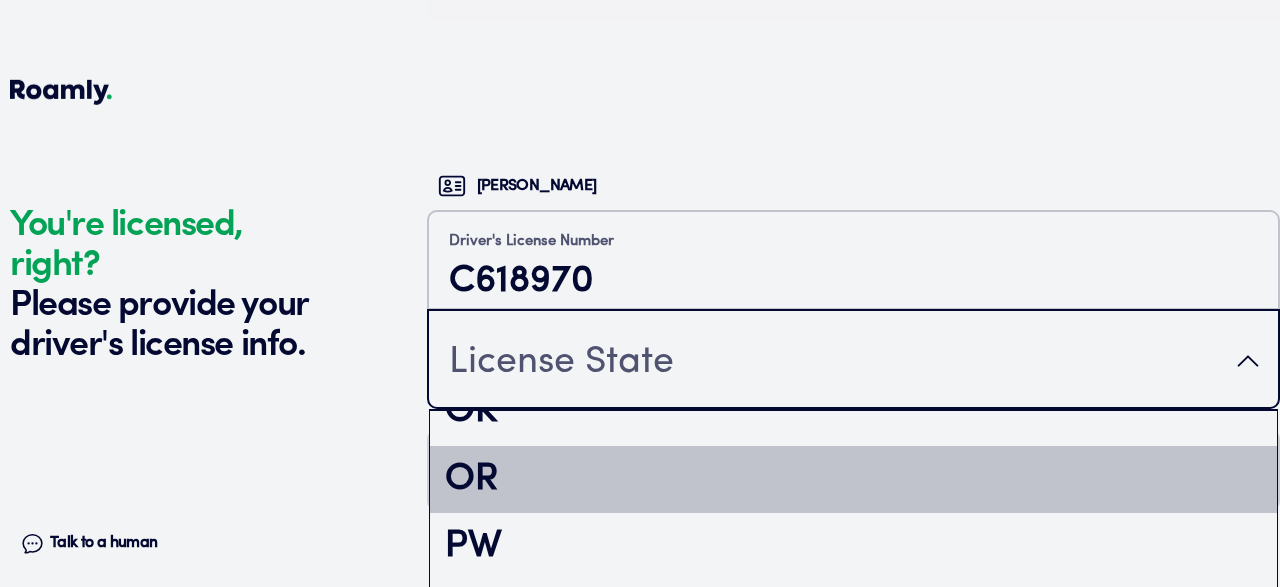 click on "OR" at bounding box center [853, 480] 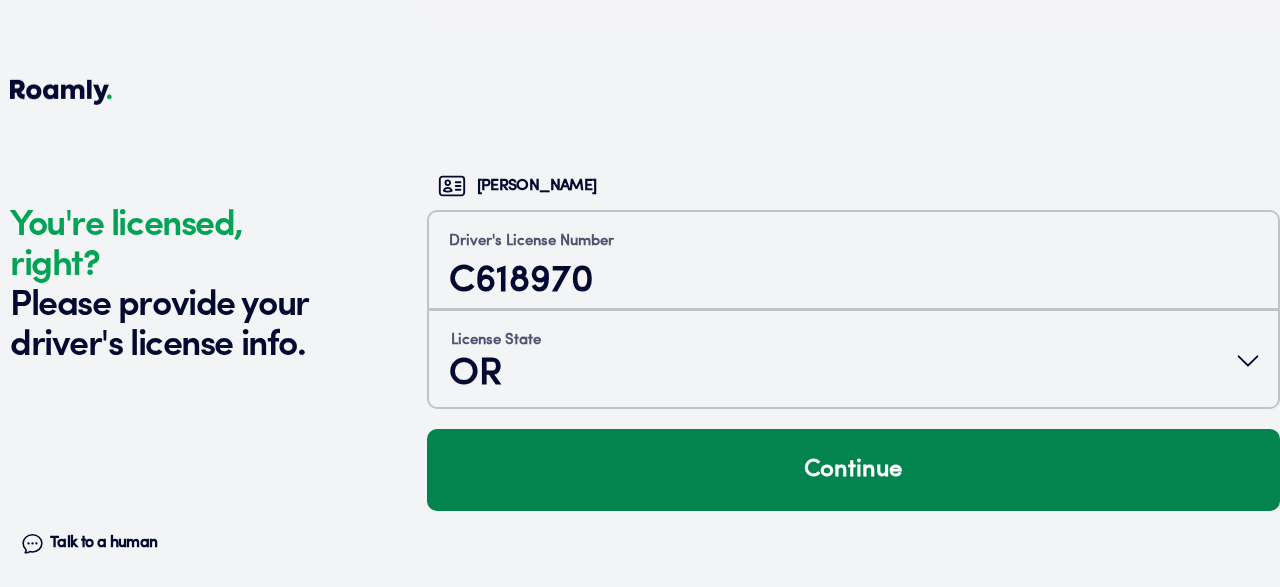 click on "Continue" at bounding box center (853, 470) 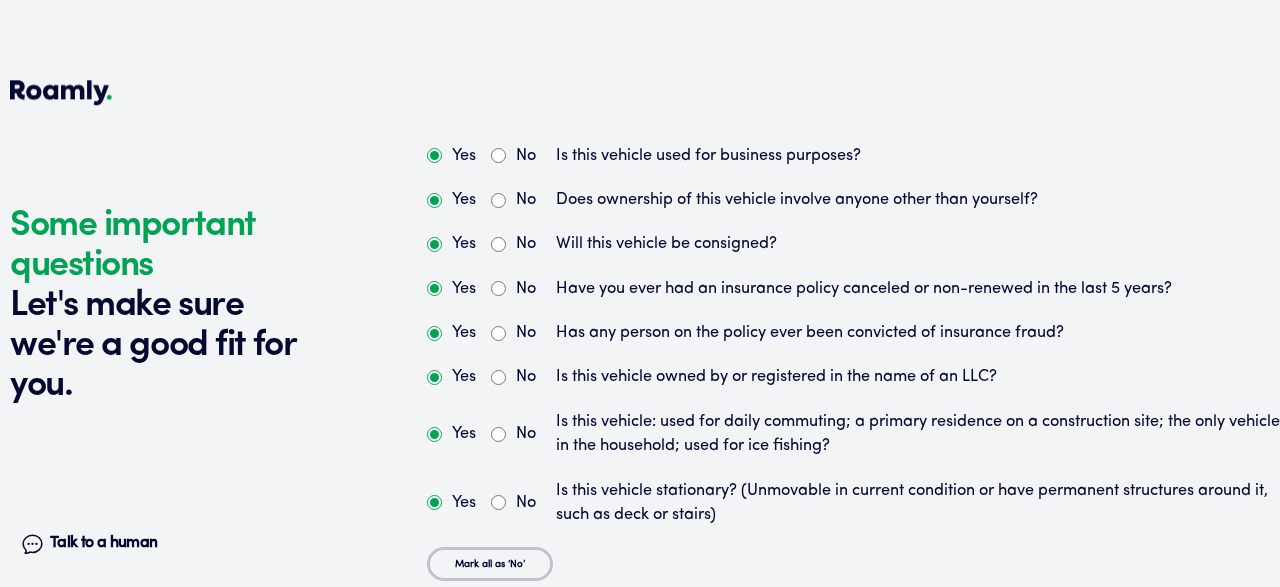 scroll, scrollTop: 5183, scrollLeft: 0, axis: vertical 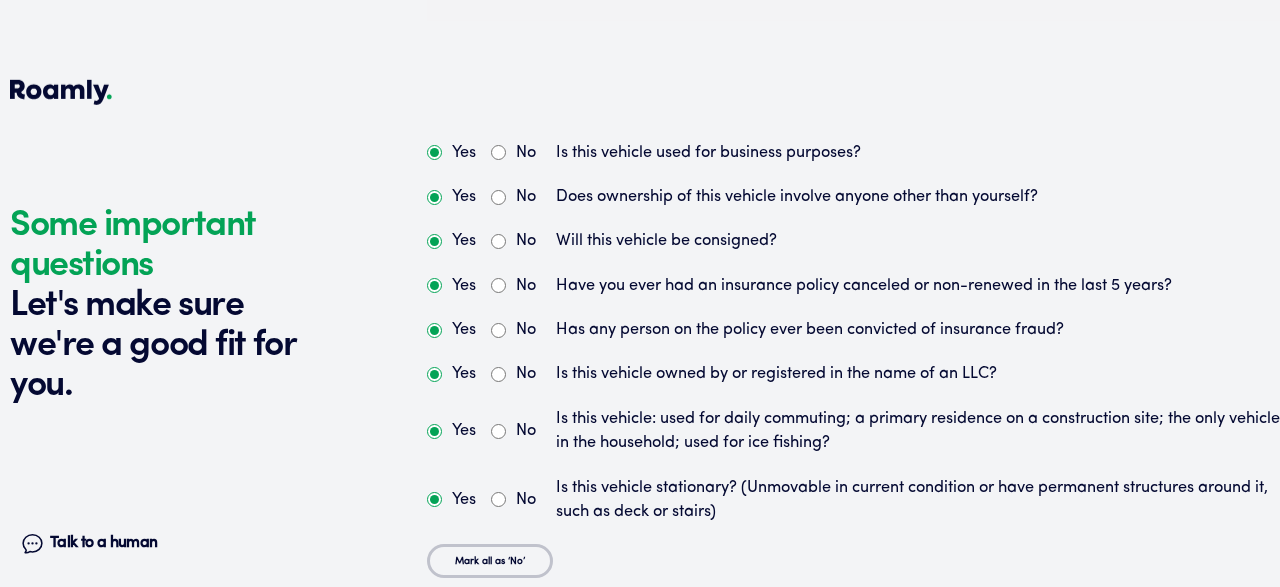 click on "No" at bounding box center [498, 152] 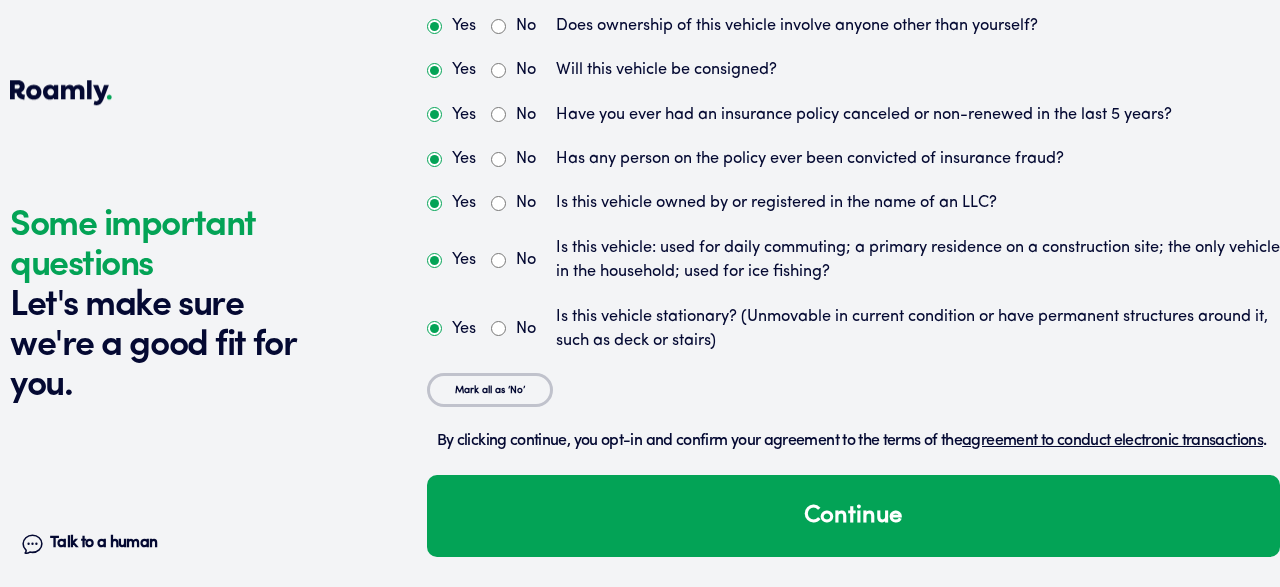 scroll, scrollTop: 5381, scrollLeft: 0, axis: vertical 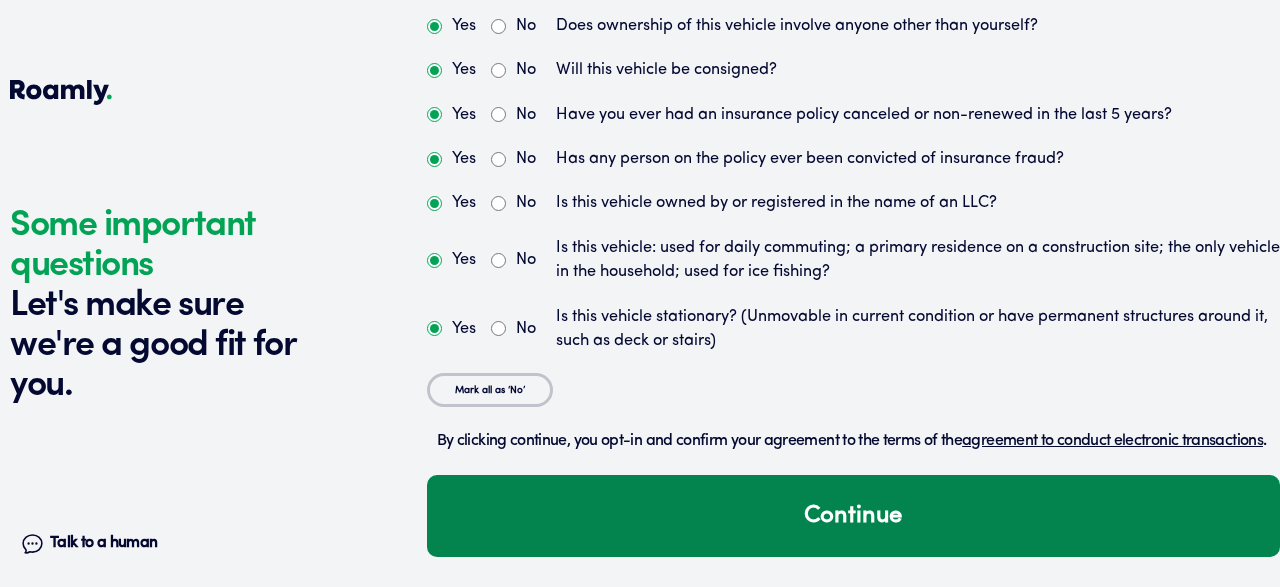 click on "Continue" at bounding box center [853, 516] 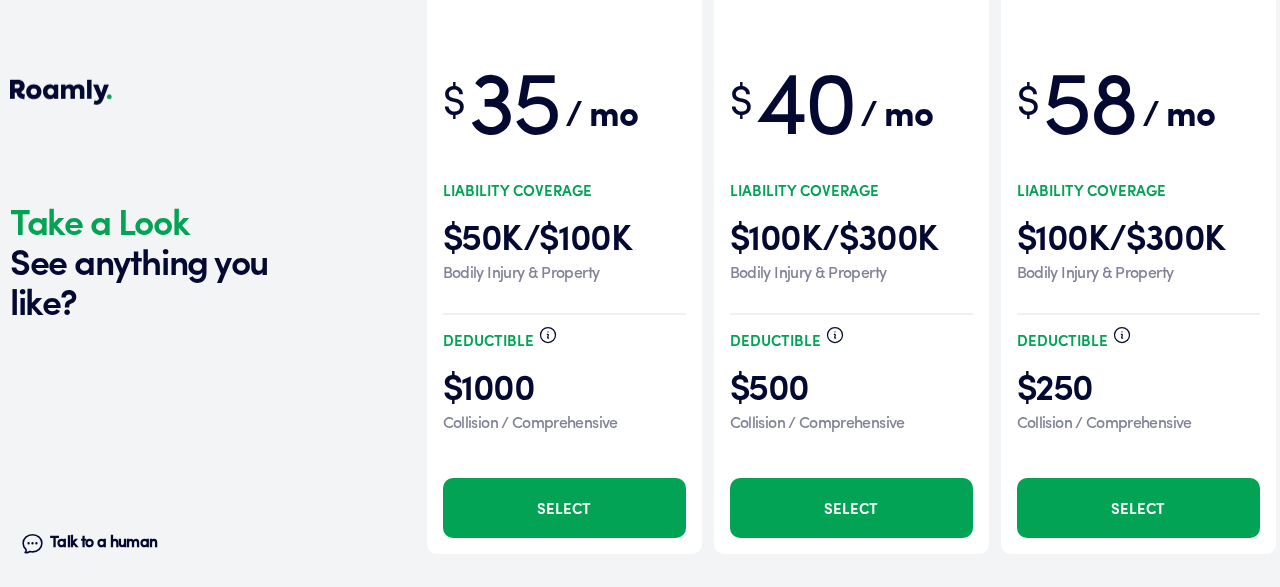 scroll, scrollTop: 6144, scrollLeft: 0, axis: vertical 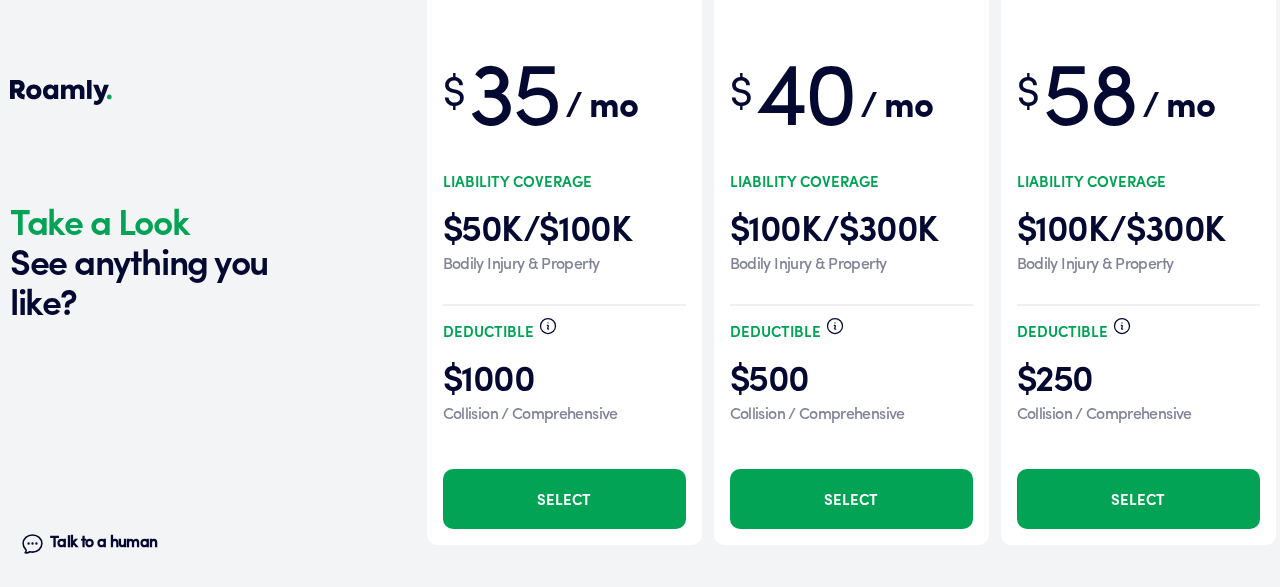 click on "Select" at bounding box center (564, 499) 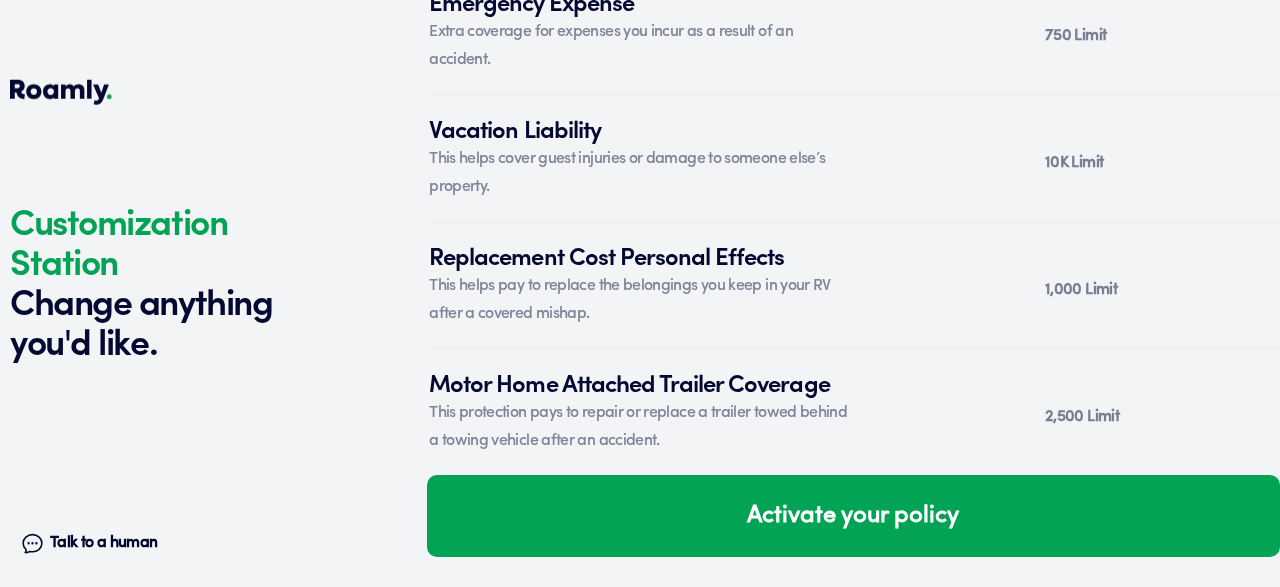 scroll, scrollTop: 7887, scrollLeft: 0, axis: vertical 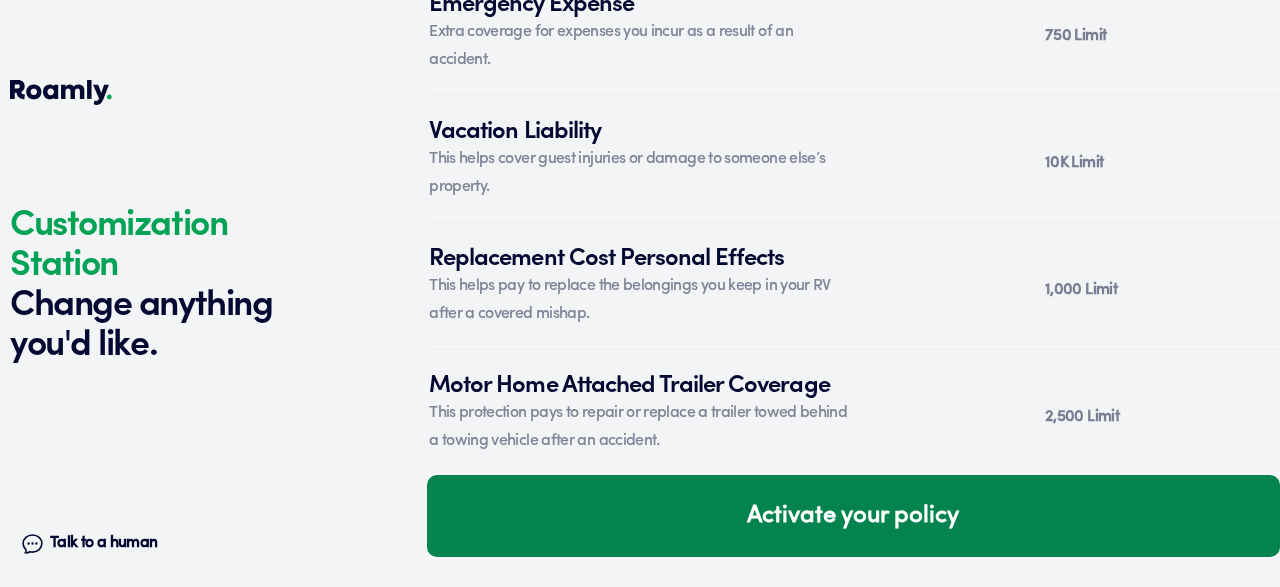click on "Activate your policy" at bounding box center [853, 516] 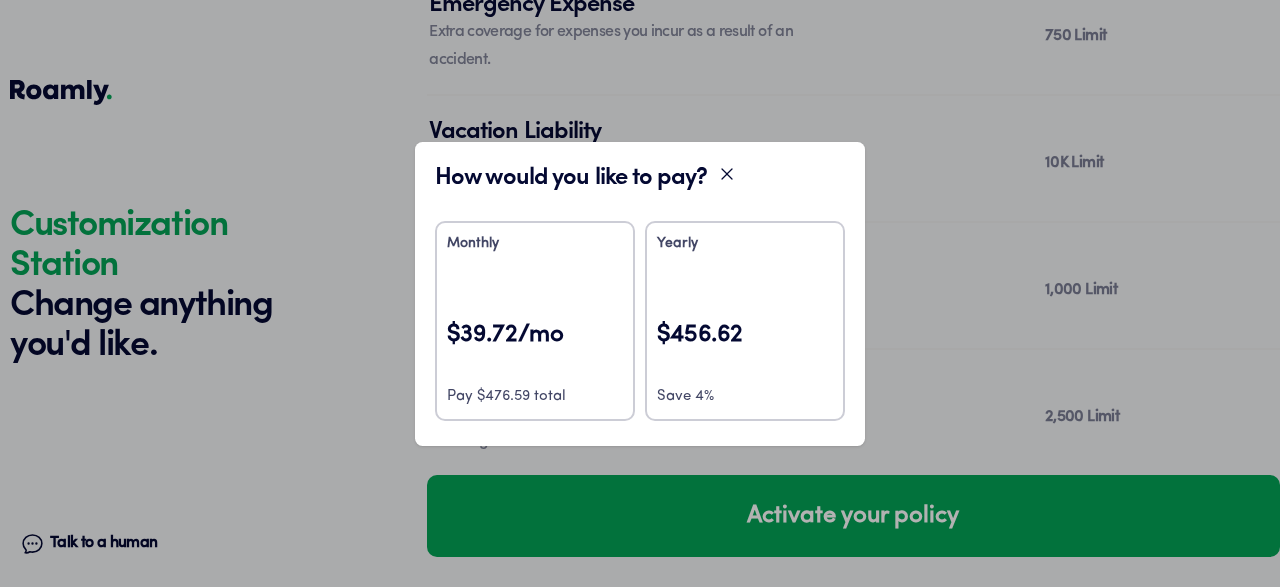 click on "Monthly $39.72/mo Pay $476.59 total" at bounding box center [535, 321] 